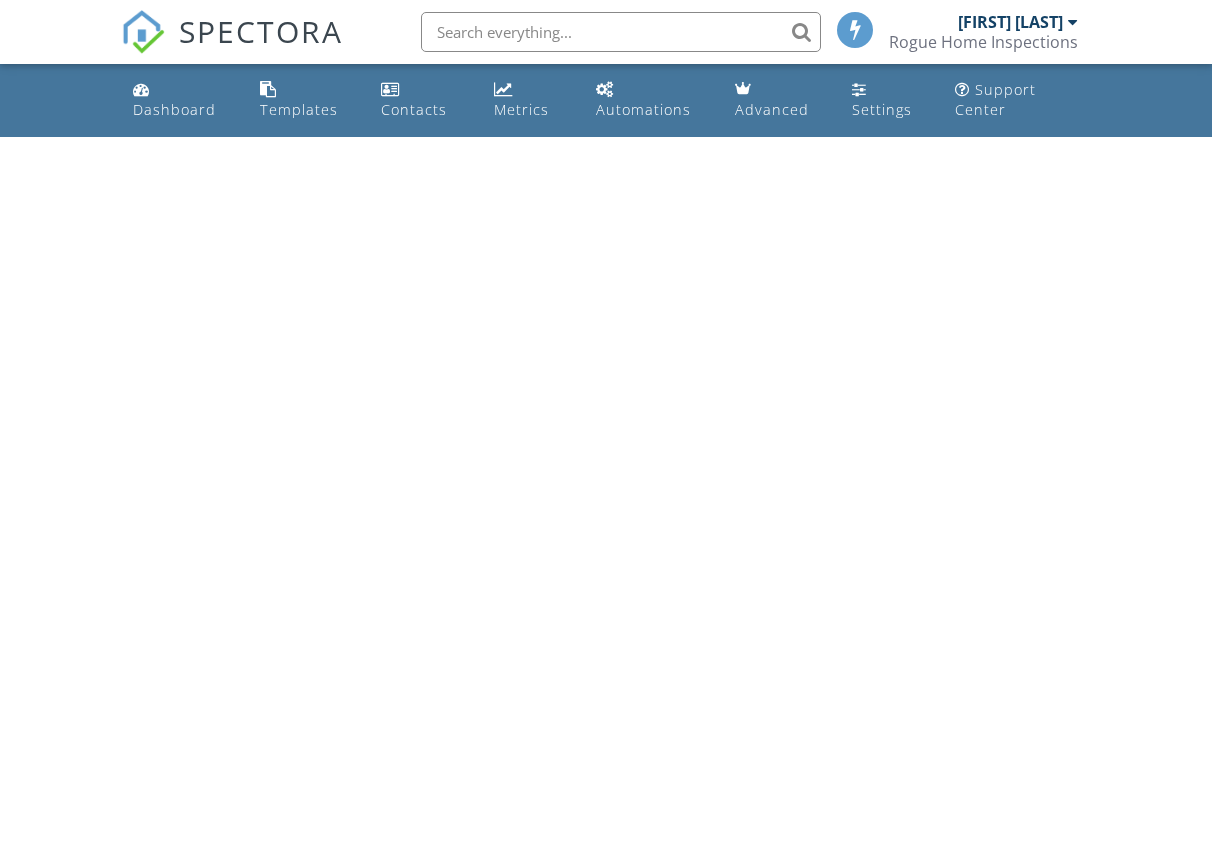 scroll, scrollTop: 0, scrollLeft: 0, axis: both 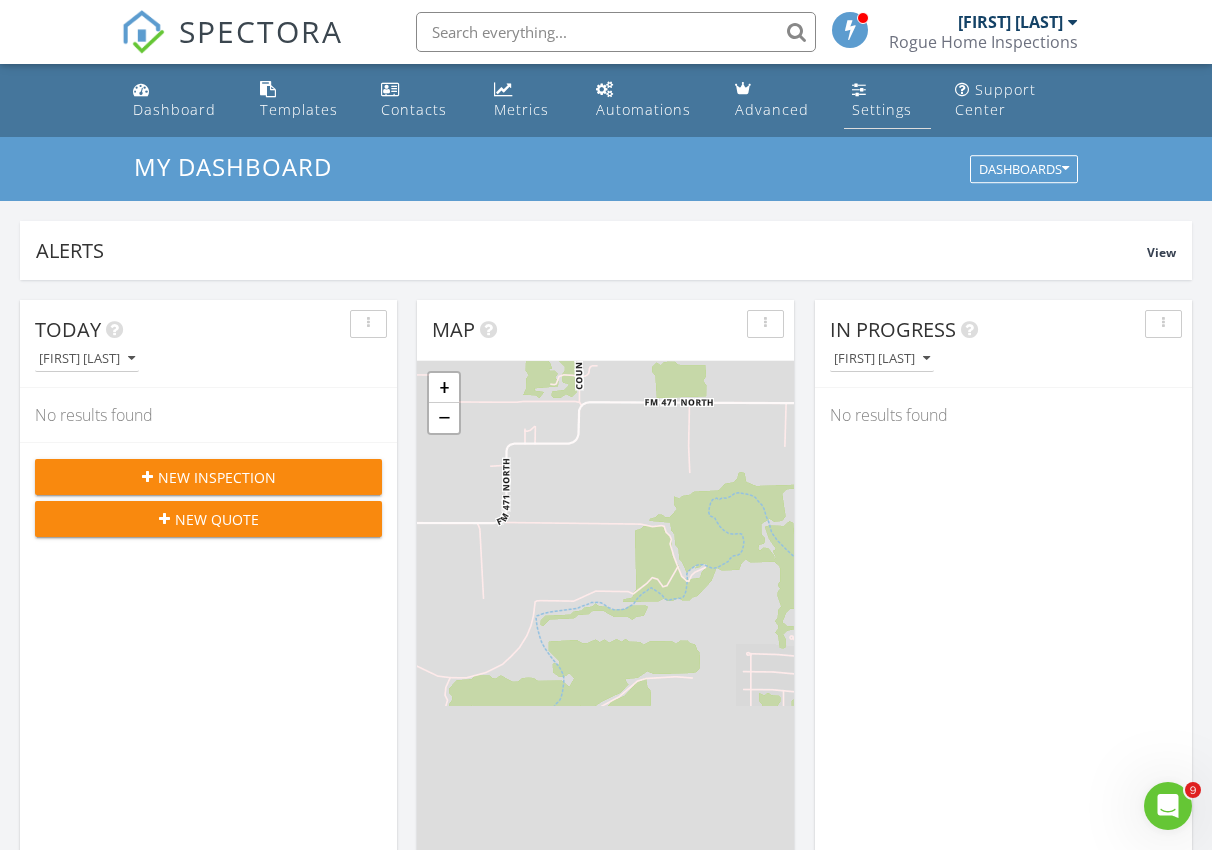 click at bounding box center (859, 89) 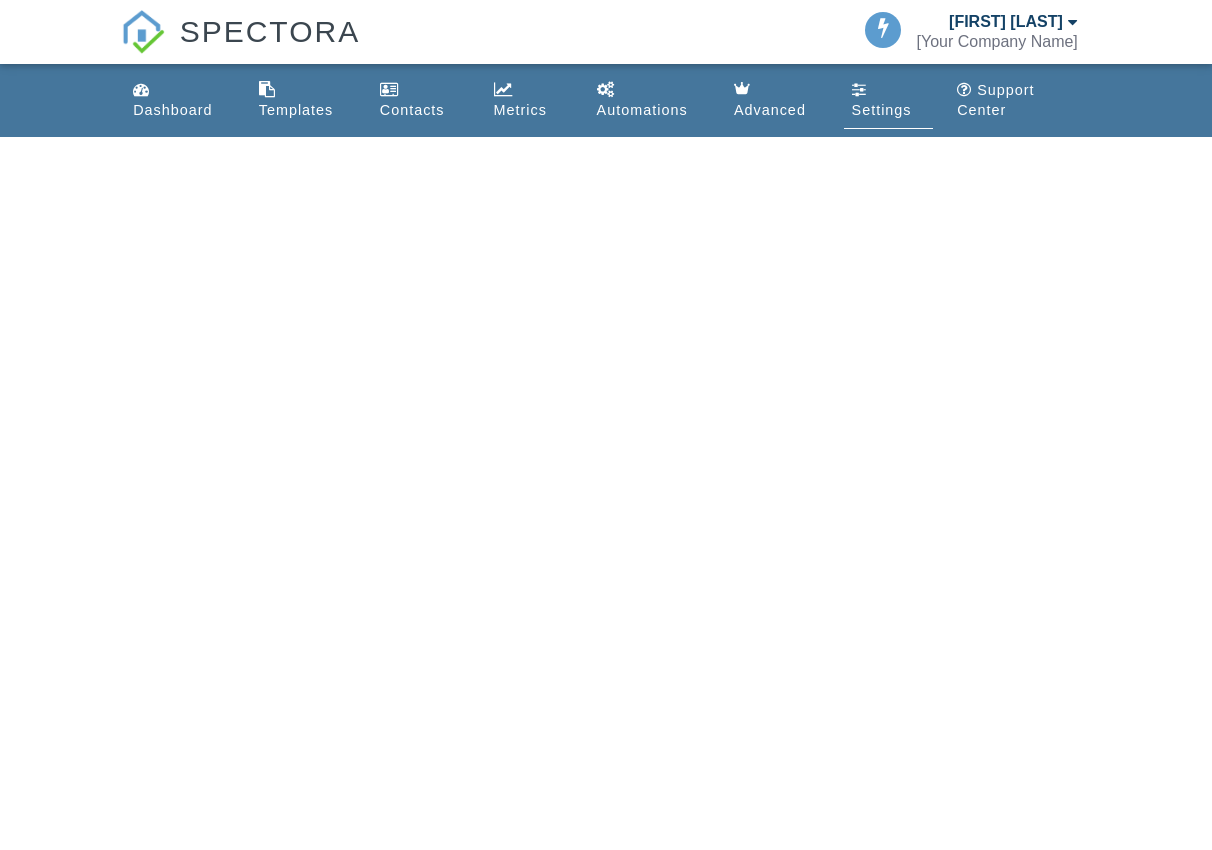 scroll, scrollTop: 0, scrollLeft: 0, axis: both 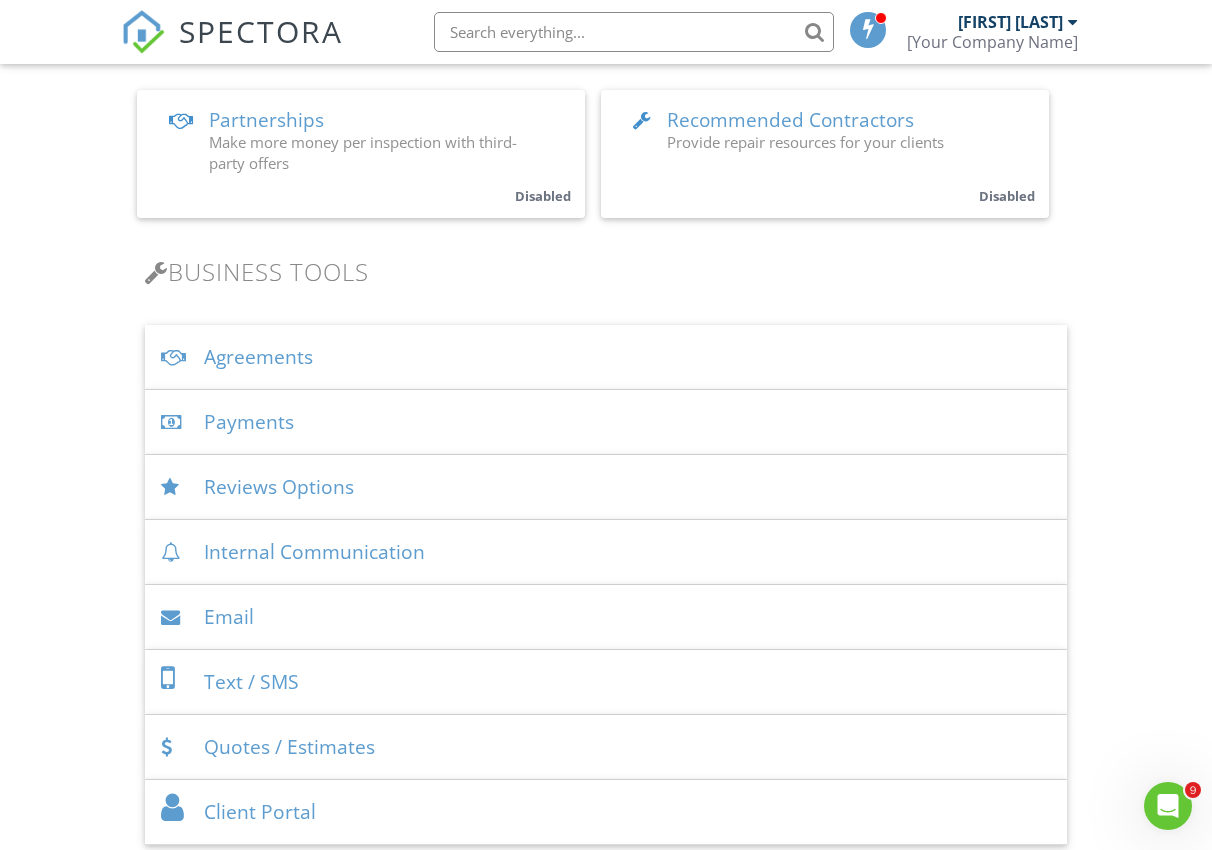 click on "Payments" at bounding box center [606, 422] 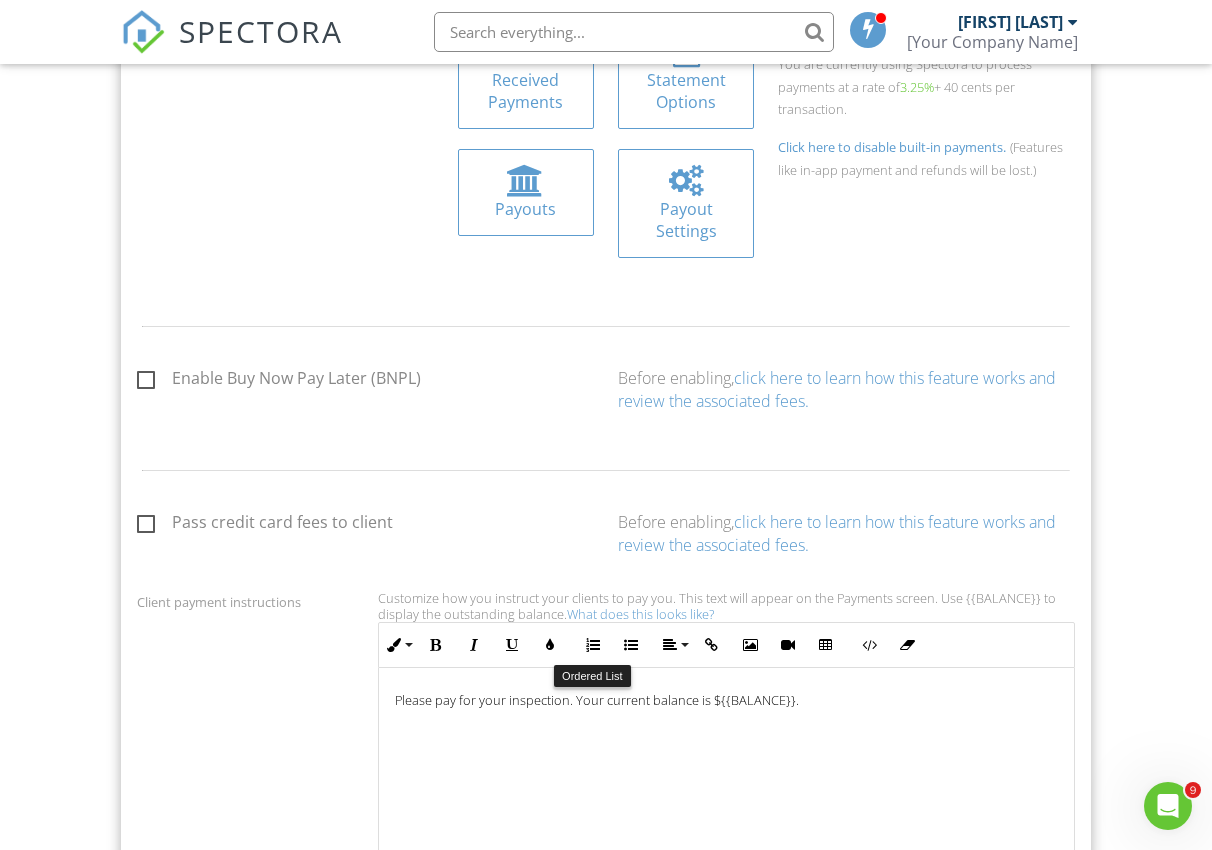 scroll, scrollTop: 990, scrollLeft: 0, axis: vertical 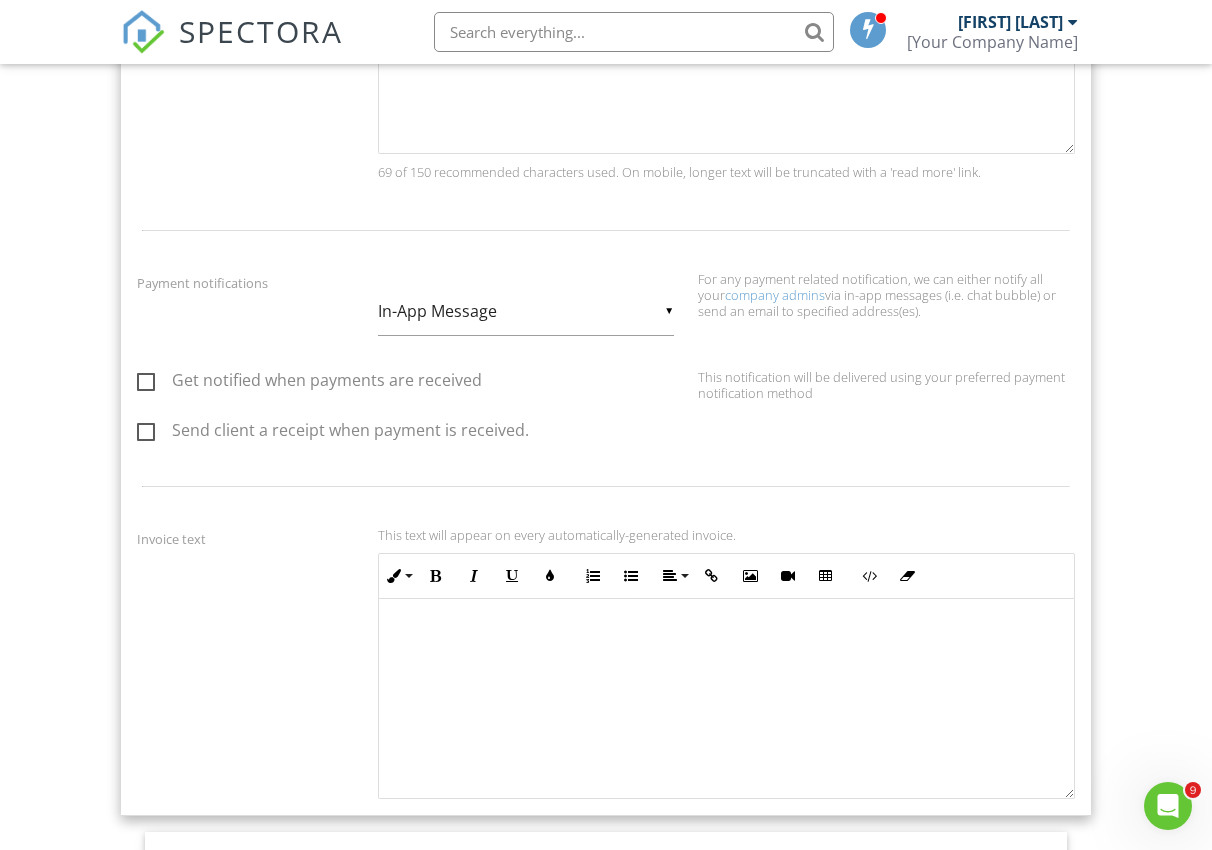 click on "Get notified when payments are received" at bounding box center [309, 383] 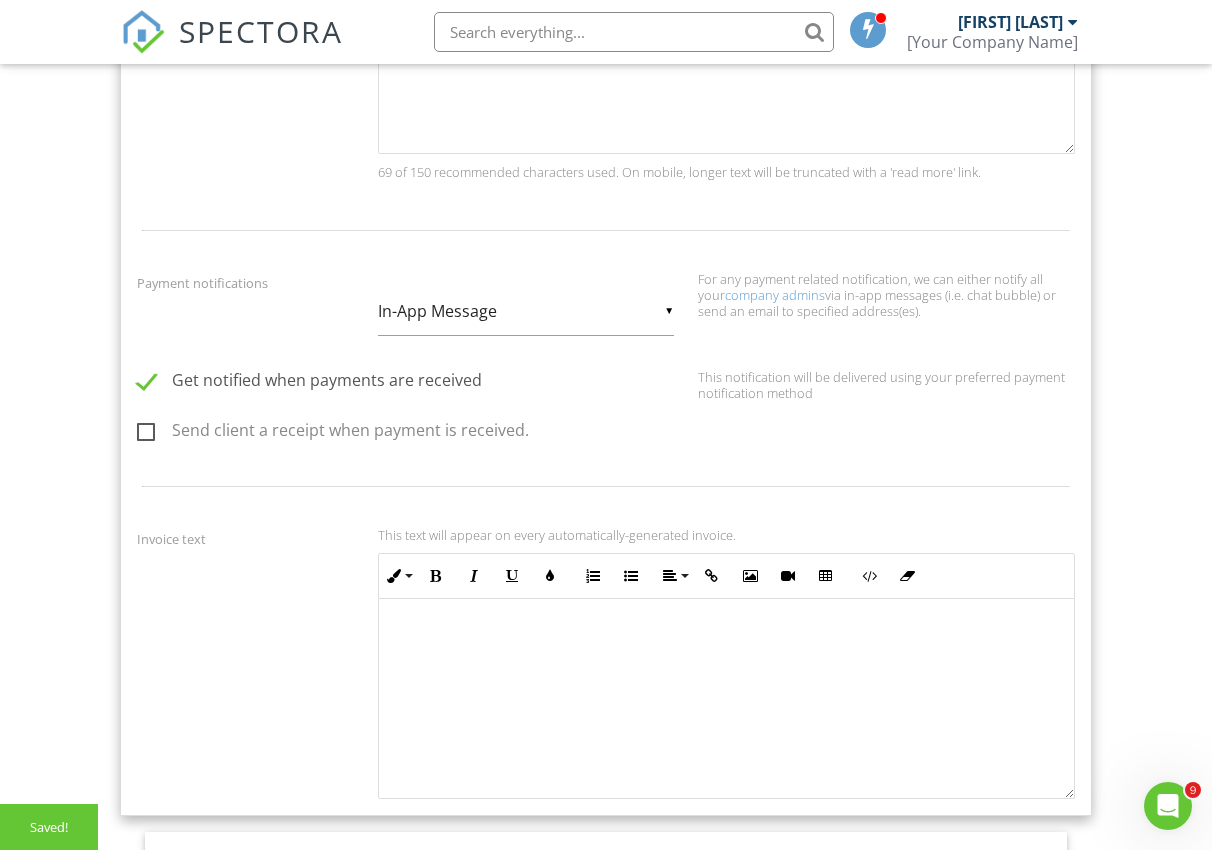 click on "Send client a receipt when payment is received." at bounding box center (333, 433) 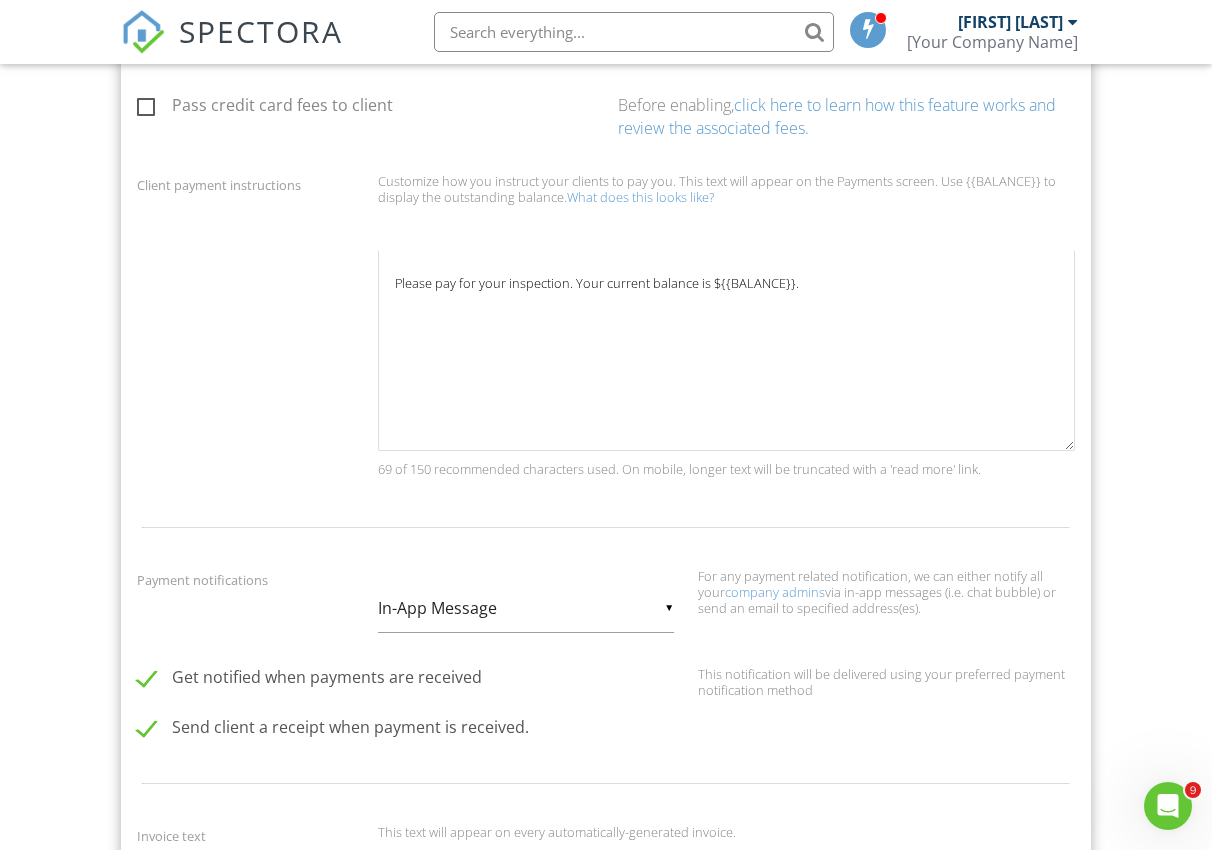 scroll, scrollTop: 1221, scrollLeft: 0, axis: vertical 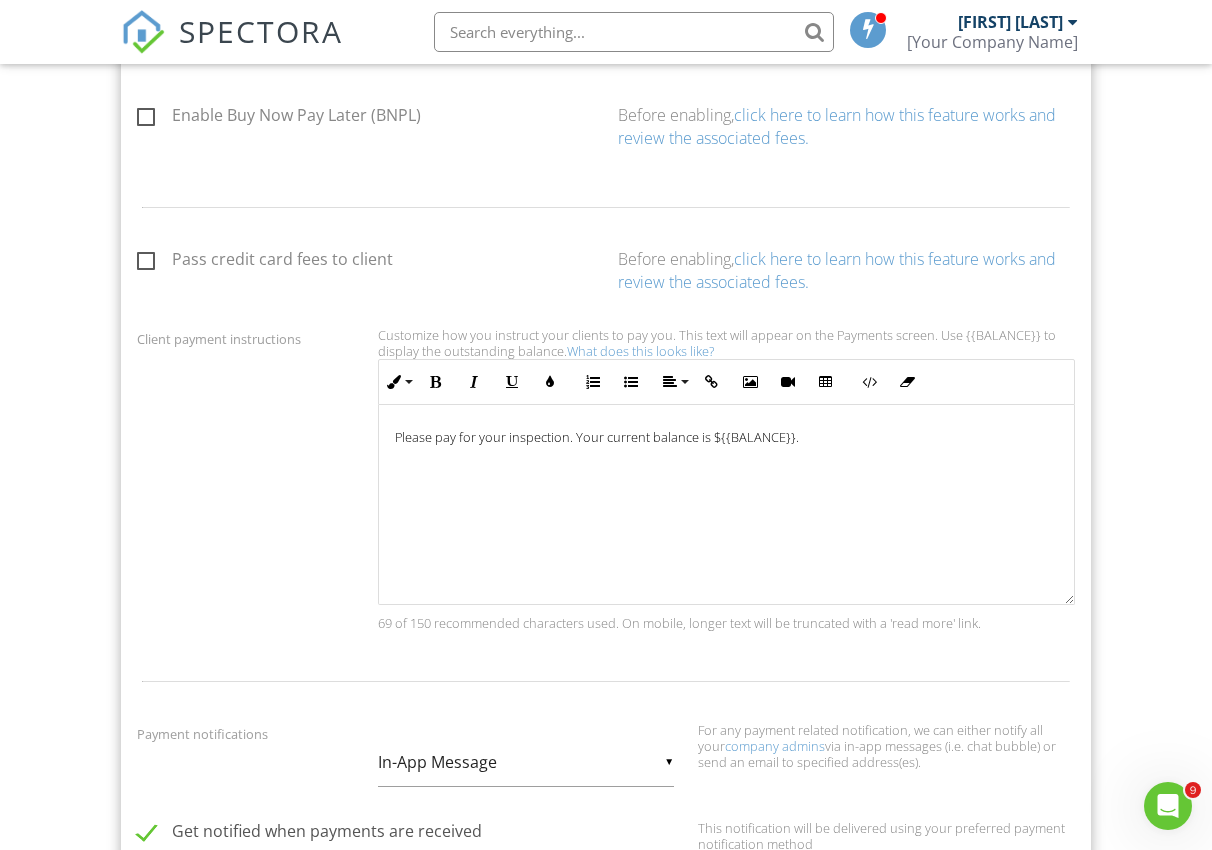 click on "Please pay for your inspection. Your current balance is ${{BALANCE}}." at bounding box center [726, 437] 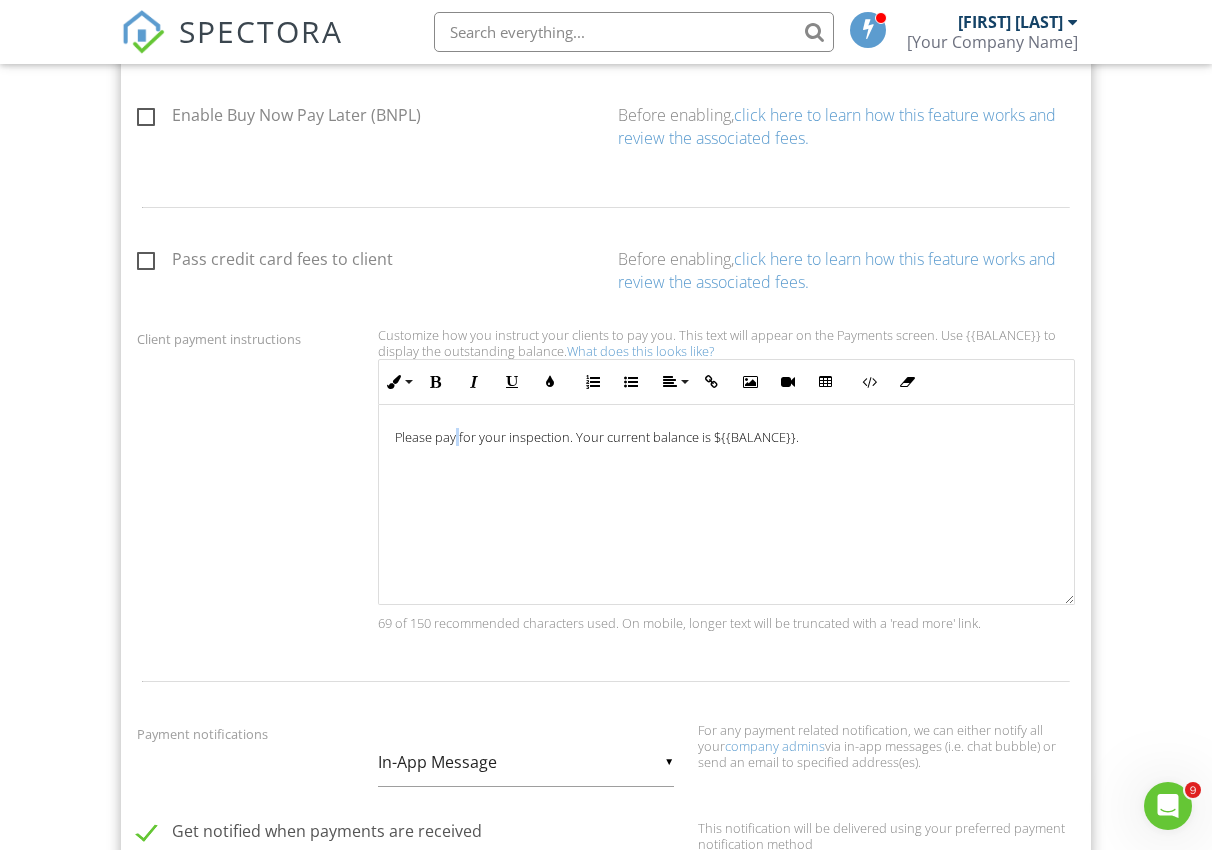 click on "Please pay for your inspection. Your current balance is ${{BALANCE}}." at bounding box center (726, 437) 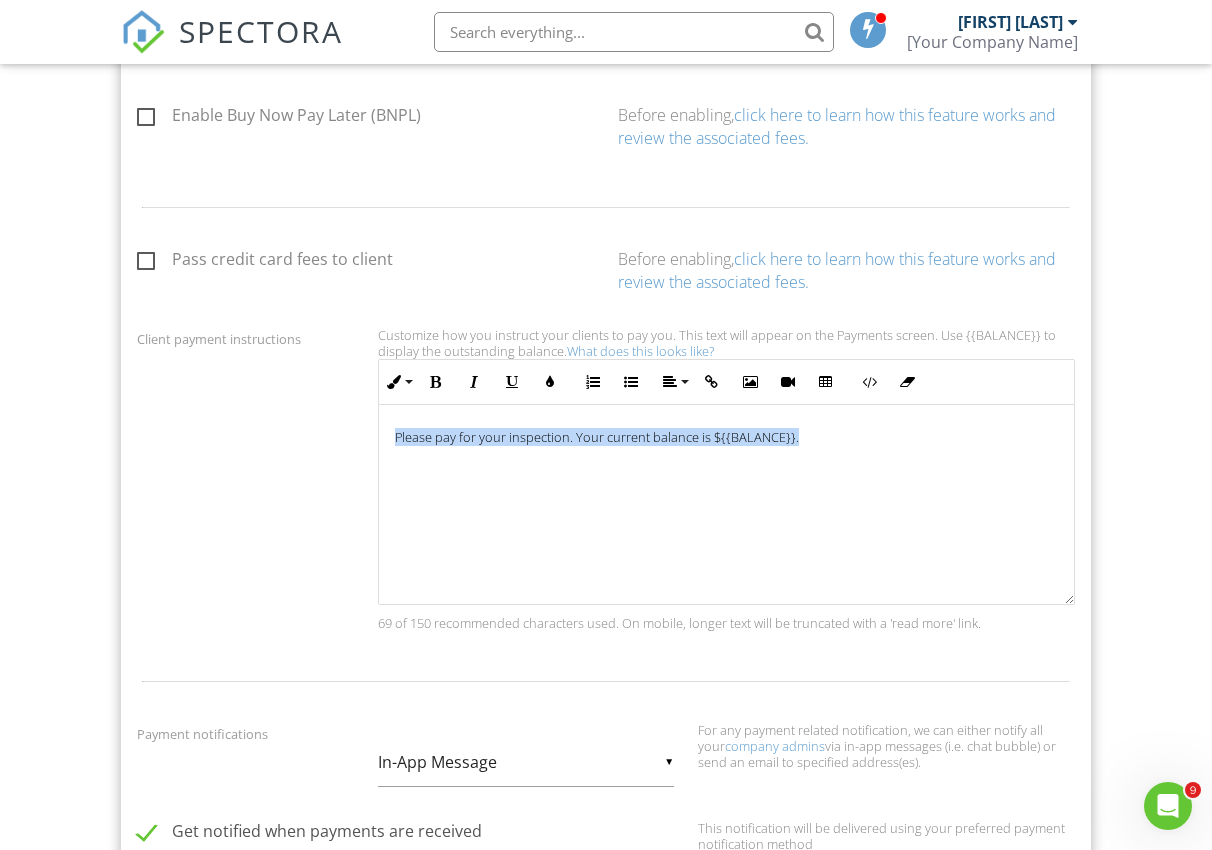 click on "Please pay for your inspection. Your current balance is ${{BALANCE}}." at bounding box center (726, 437) 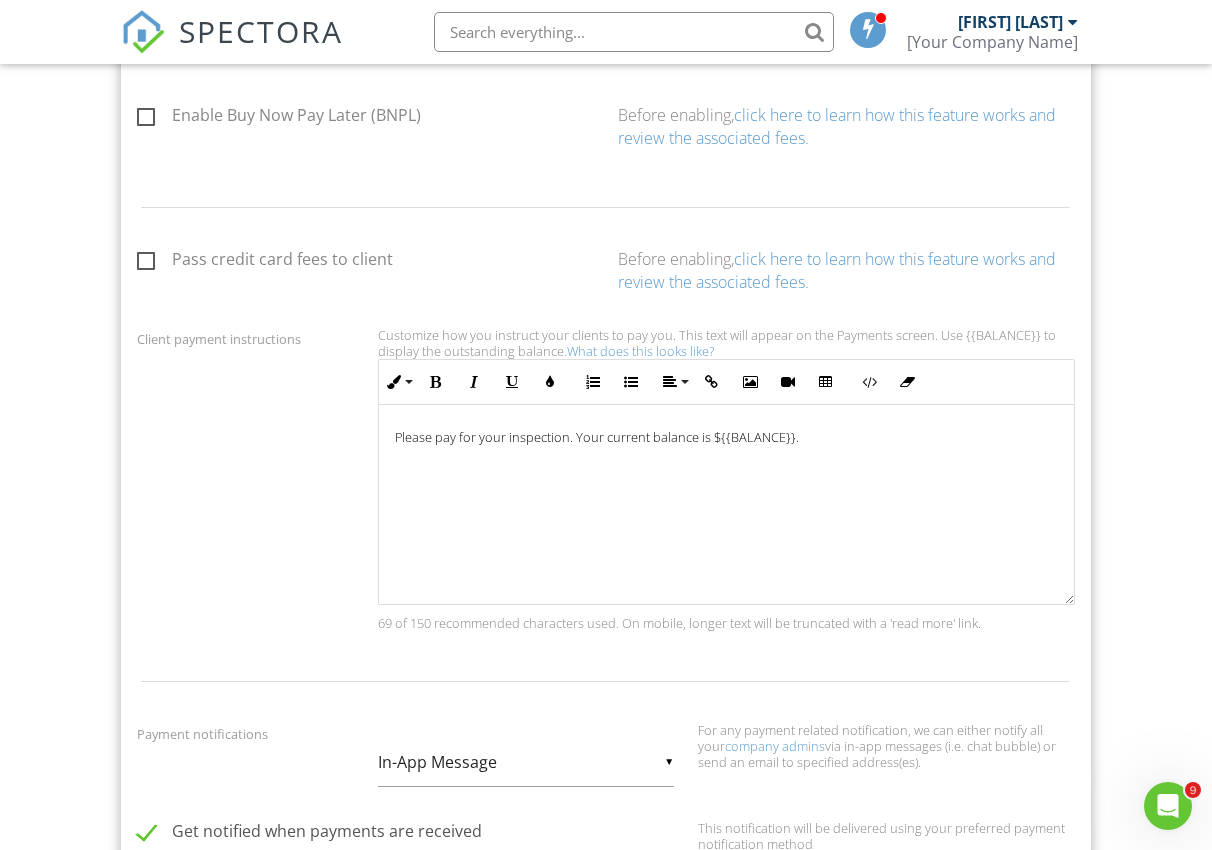 click on "Please pay for your inspection. Your current balance is ${{BALANCE}}." at bounding box center [726, 437] 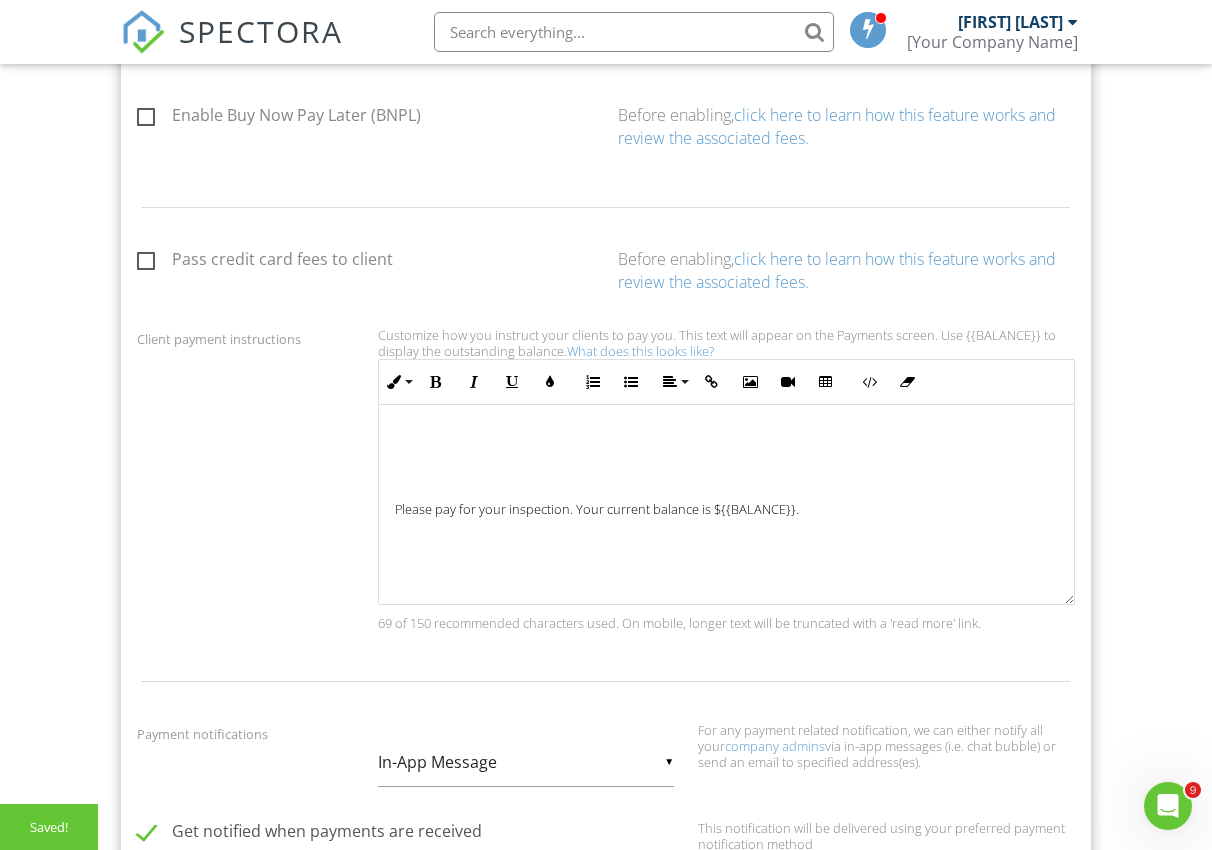 click at bounding box center [726, 437] 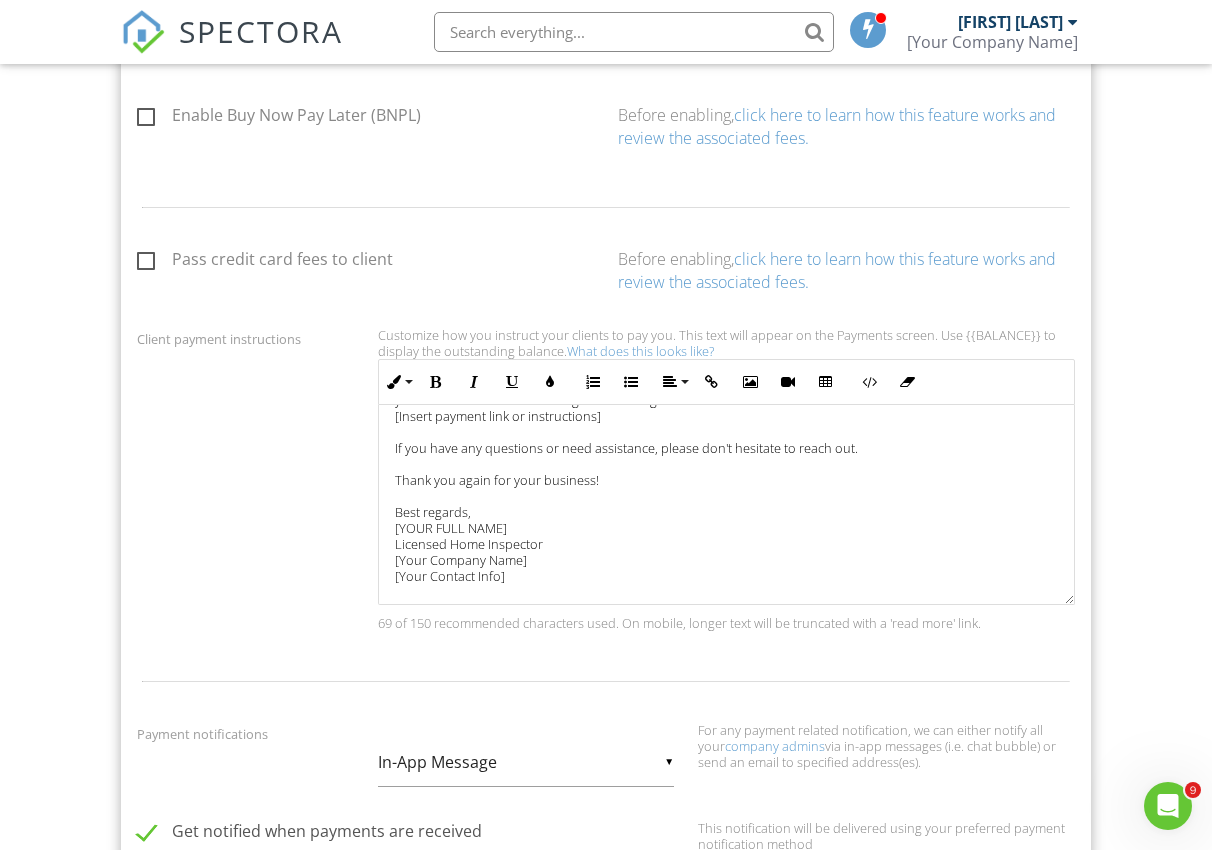 scroll, scrollTop: 185, scrollLeft: 0, axis: vertical 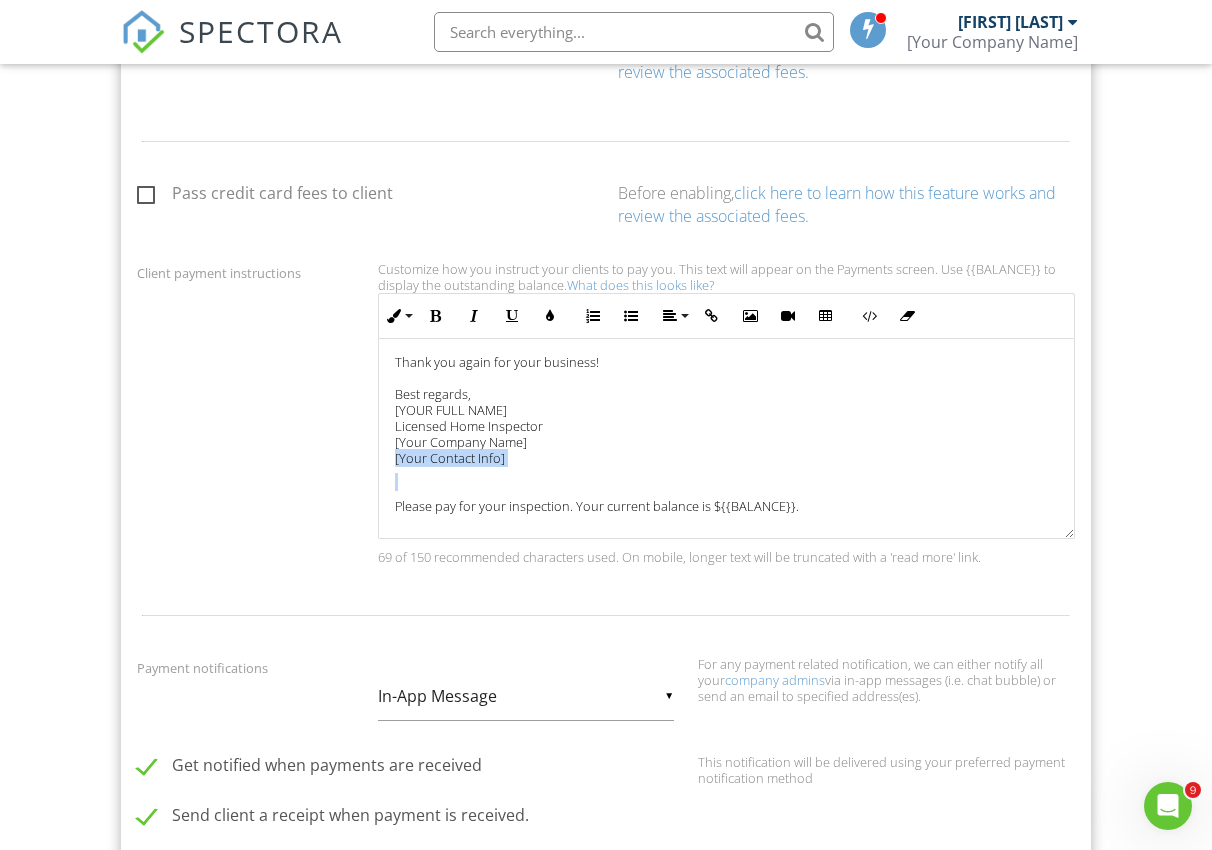 drag, startPoint x: 513, startPoint y: 463, endPoint x: 567, endPoint y: 484, distance: 57.939625 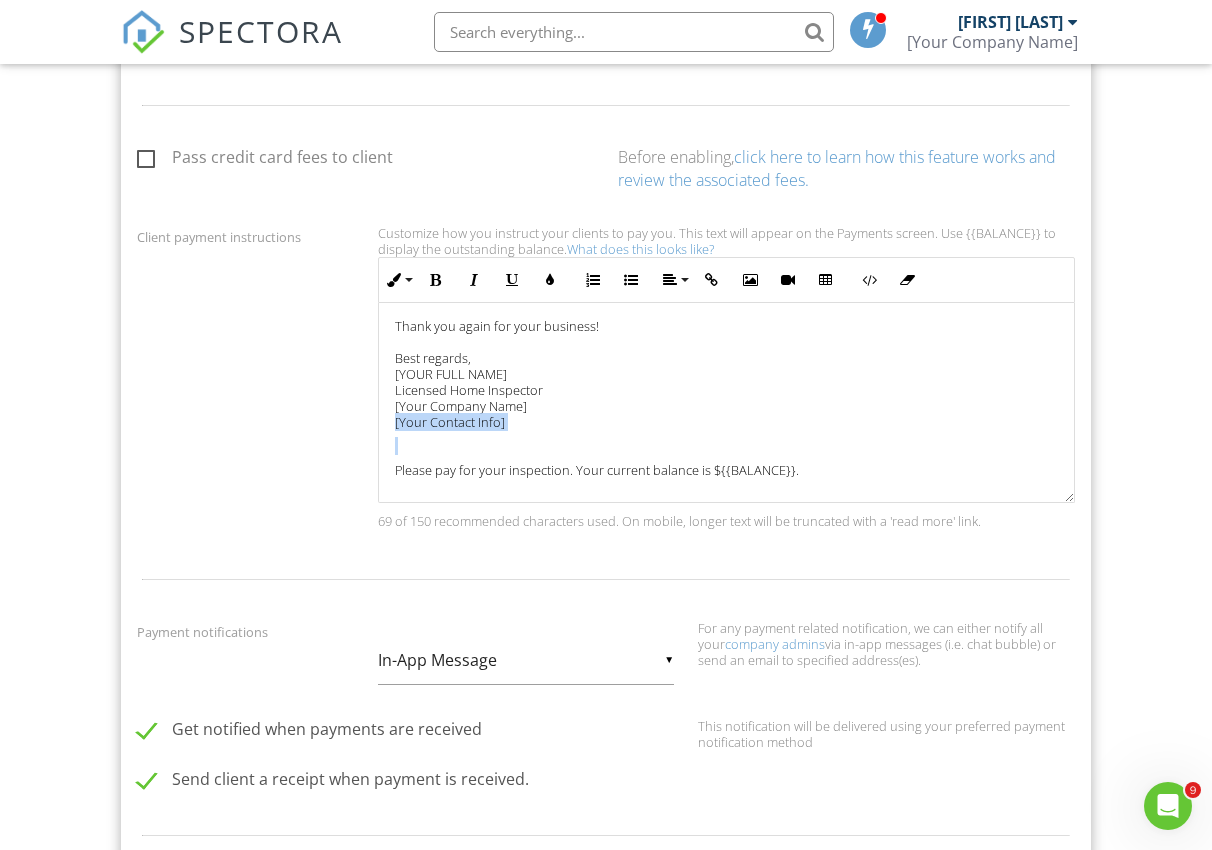 scroll, scrollTop: 1331, scrollLeft: 0, axis: vertical 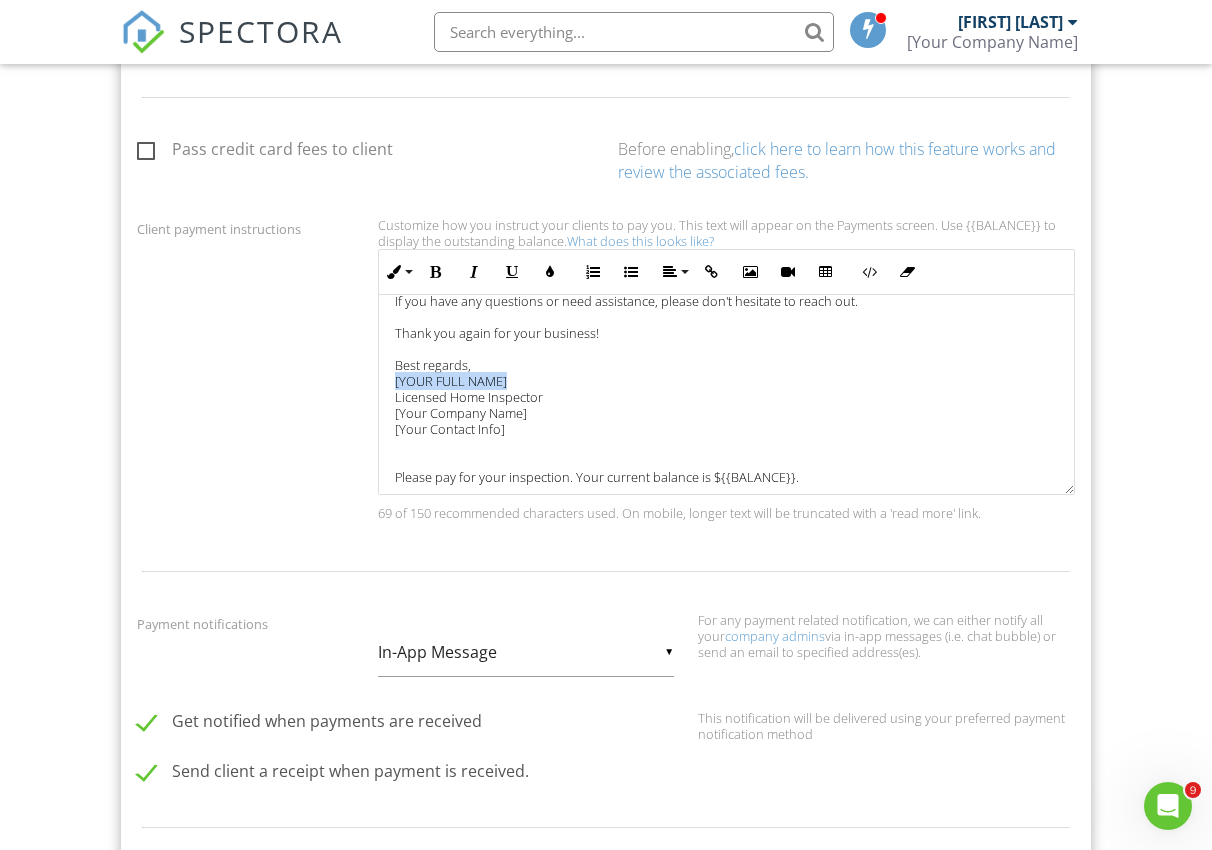 drag, startPoint x: 495, startPoint y: 382, endPoint x: 356, endPoint y: 382, distance: 139 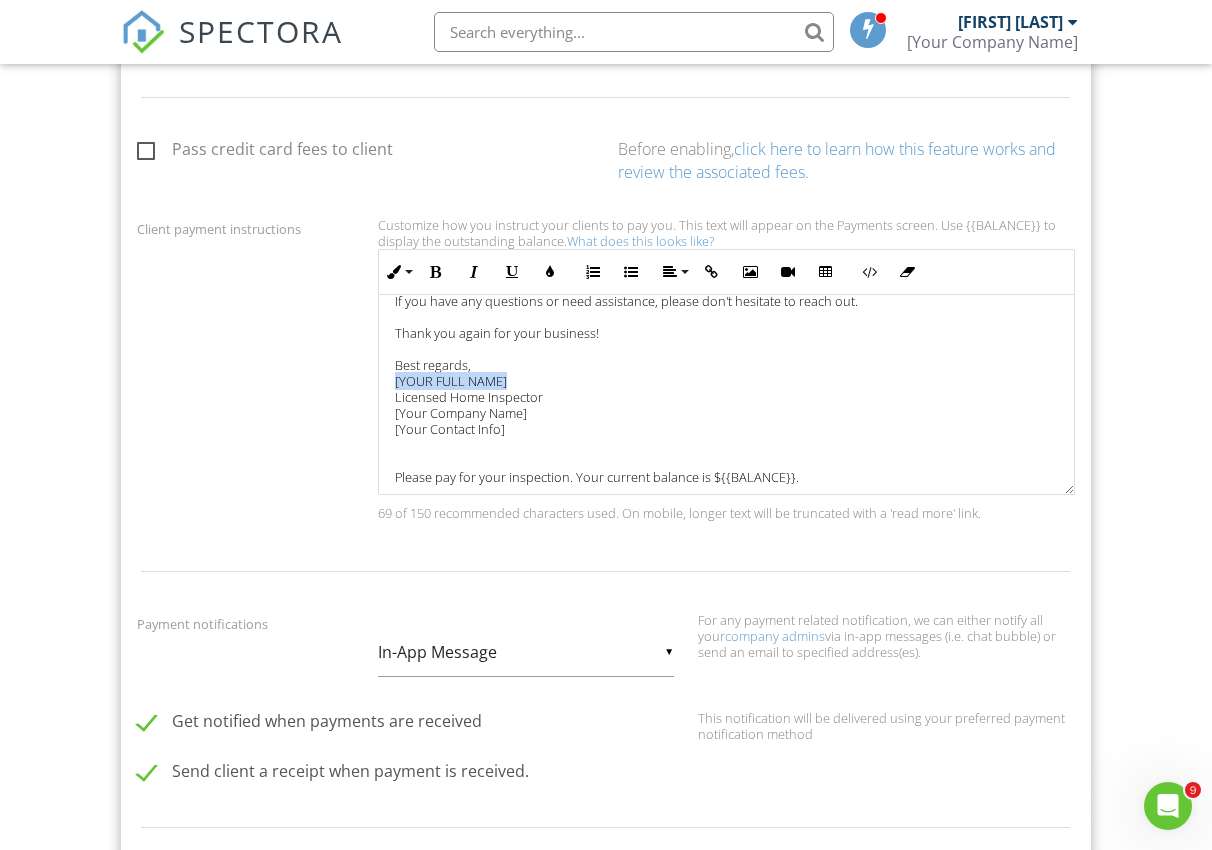 type 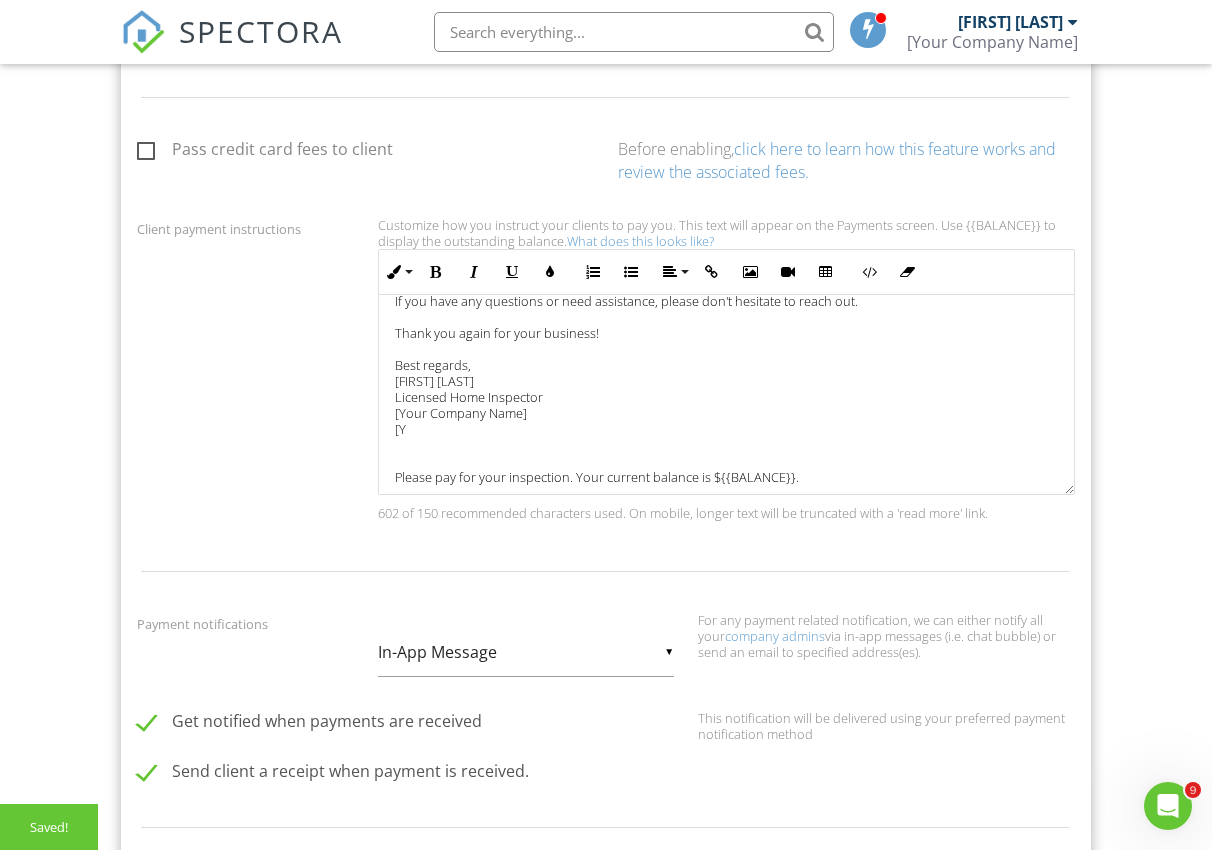 click on "Hello [Client's Name], Thank you for choosing [Your Company Name] for your home inspection. We appreciate the opportunity to work with you. This is a friendly reminder that payment for the inspection is now due. You can complete your payment securely at your earliest convenience using the following method: [Insert payment link or instructions] If you have any questions or need assistance, please don't hesitate to reach out. Thank you again for your business! Best regards, Matthew Hinojosa Licensed Home Inspector Rogue Home Inspections [Y" at bounding box center (726, 293) 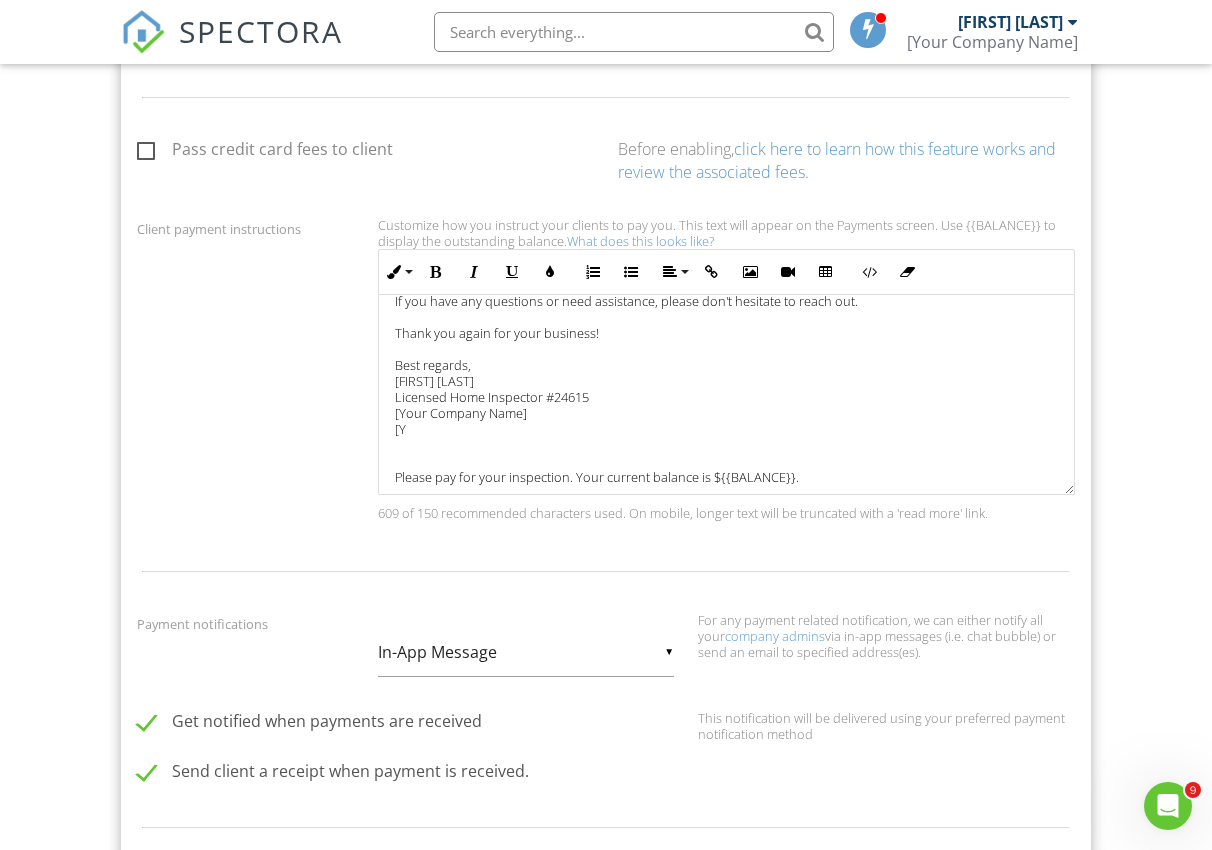 click on "Hello [Client's Name], Thank you for choosing [Your Company Name] for your home inspection. We appreciate the opportunity to work with you. This is a friendly reminder that payment for the inspection is now due. You can complete your payment securely at your earliest convenience using the following method: [Insert payment link or instructions] If you have any questions or need assistance, please don't hesitate to reach out. Thank you again for your business! Best regards, Matthew Hinojosa Licensed Home Inspector #24615 Rogue Home Inspections [Y" at bounding box center (726, 293) 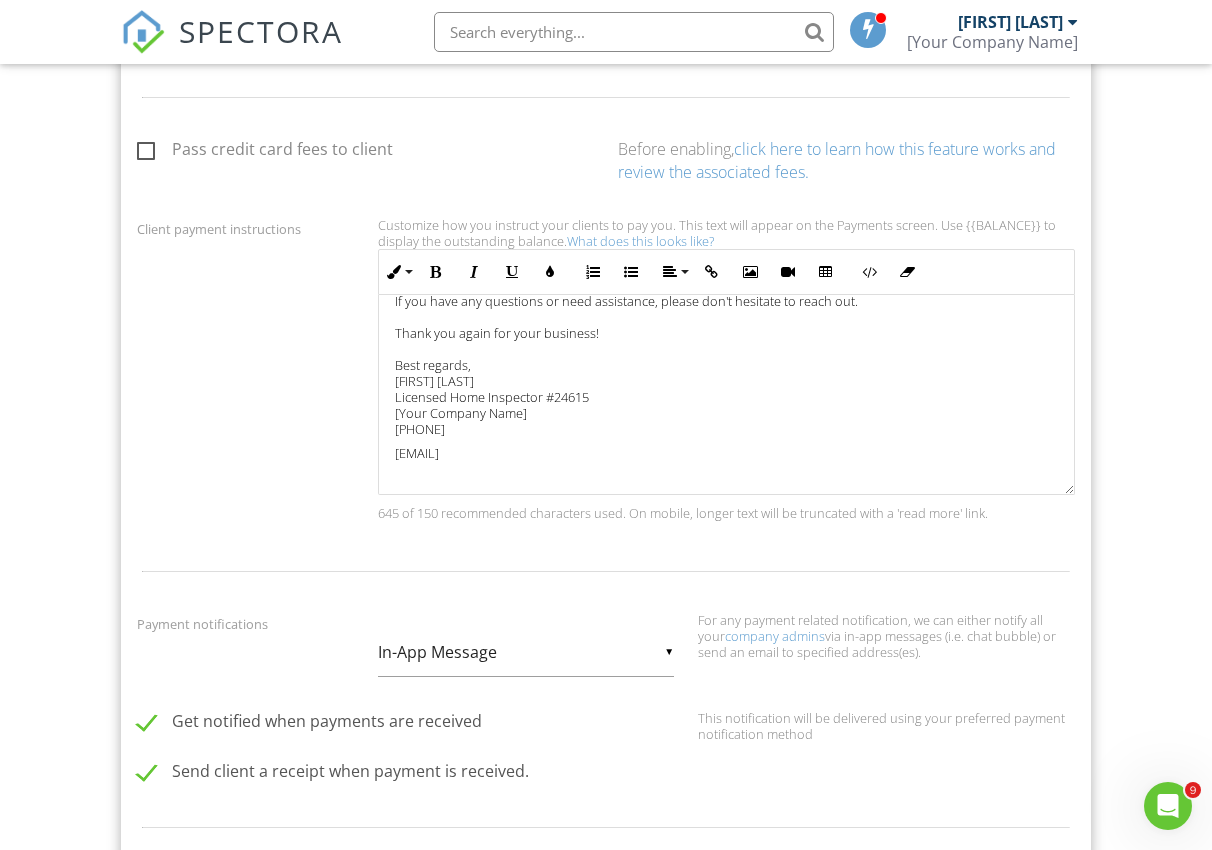 drag, startPoint x: 536, startPoint y: 455, endPoint x: 550, endPoint y: 465, distance: 17.20465 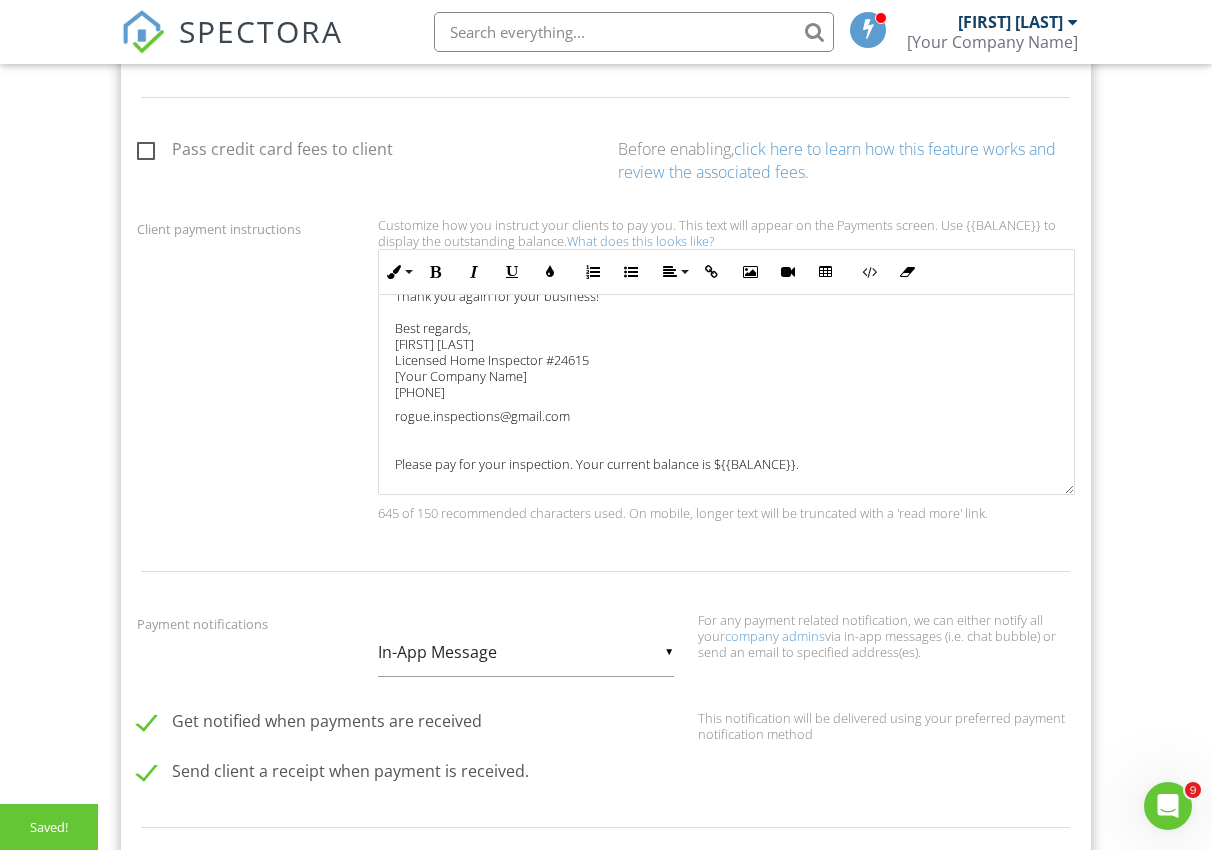 scroll, scrollTop: 209, scrollLeft: 0, axis: vertical 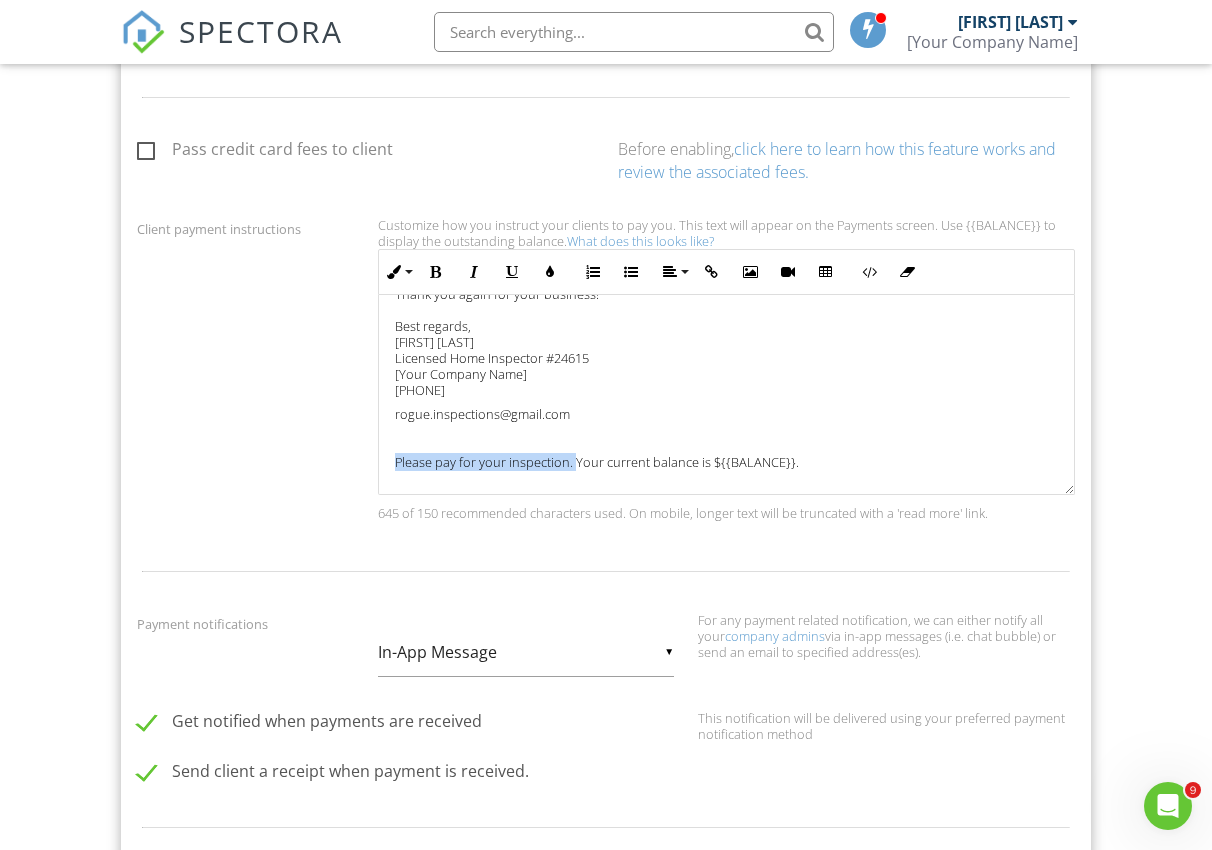drag, startPoint x: 573, startPoint y: 464, endPoint x: 248, endPoint y: 463, distance: 325.00153 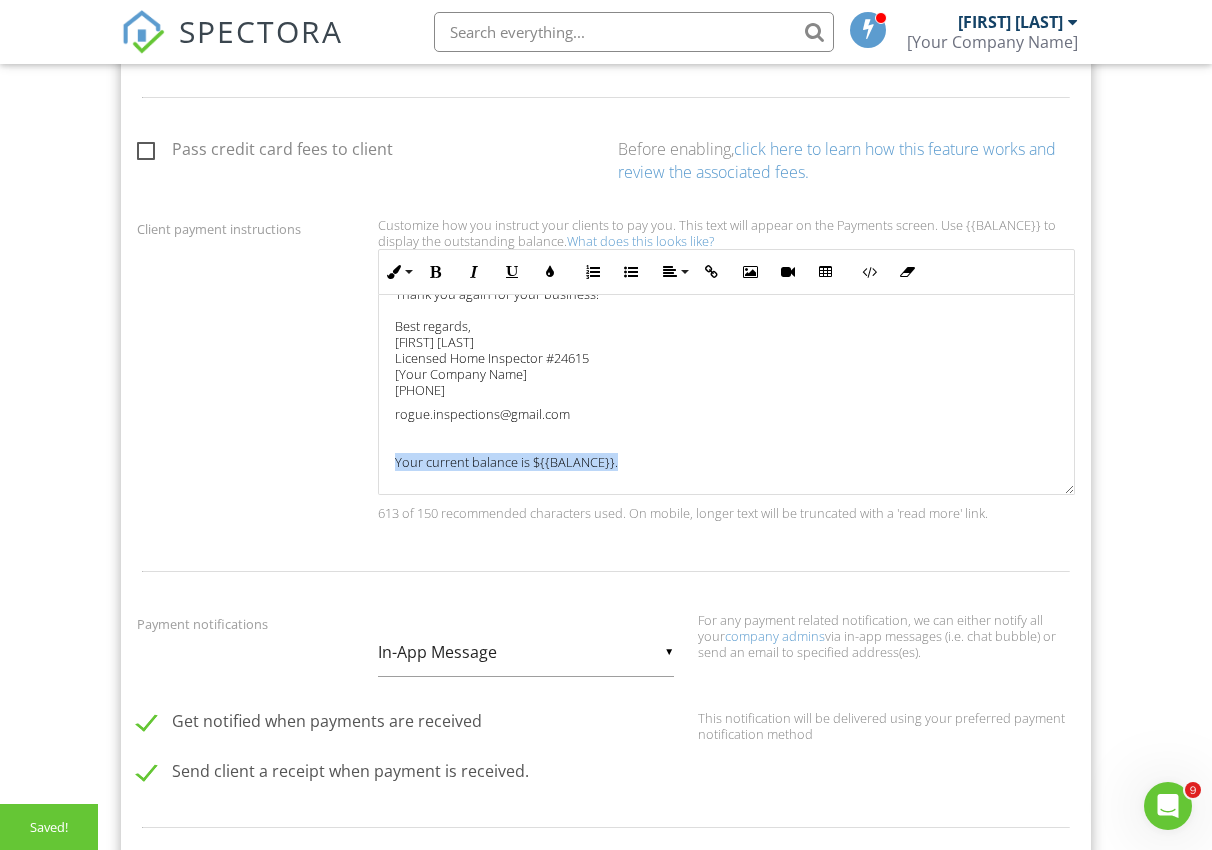 drag, startPoint x: 560, startPoint y: 463, endPoint x: 363, endPoint y: 465, distance: 197.01015 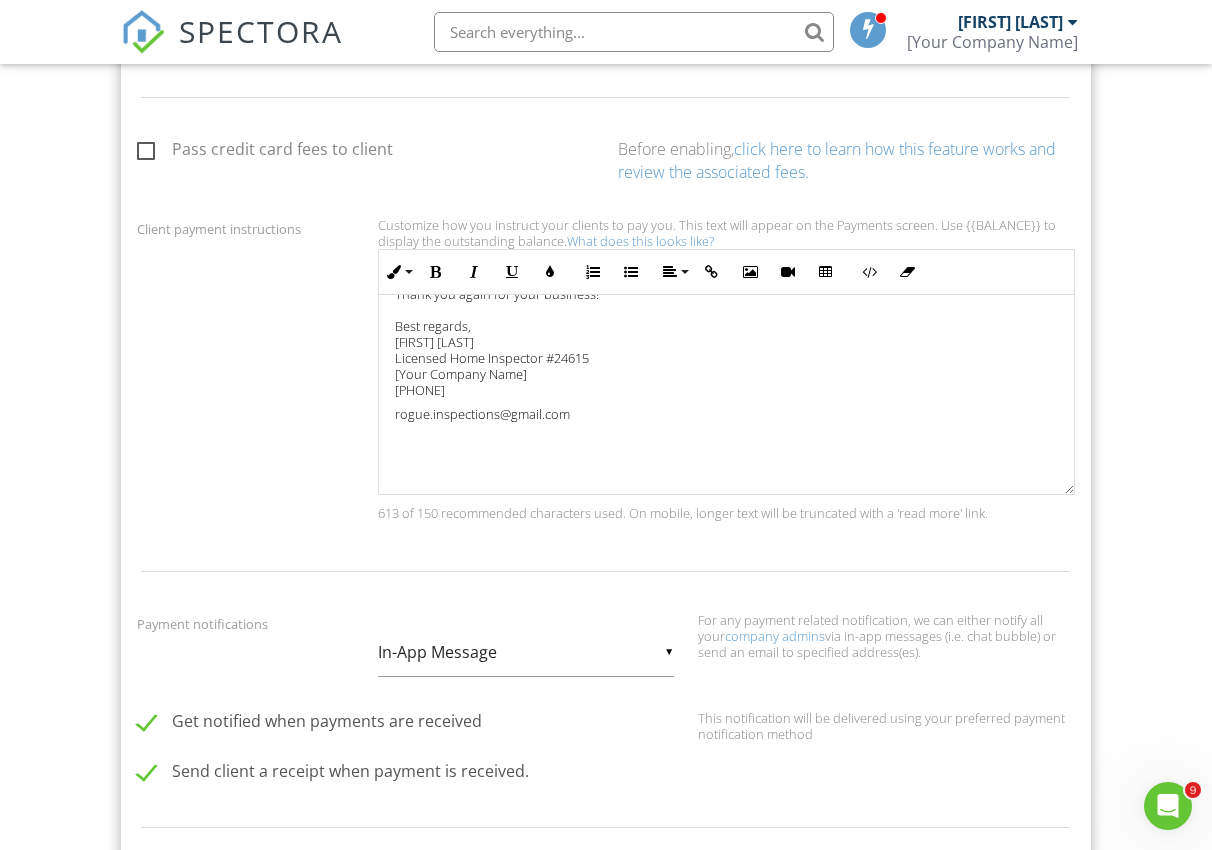 scroll, scrollTop: 0, scrollLeft: 0, axis: both 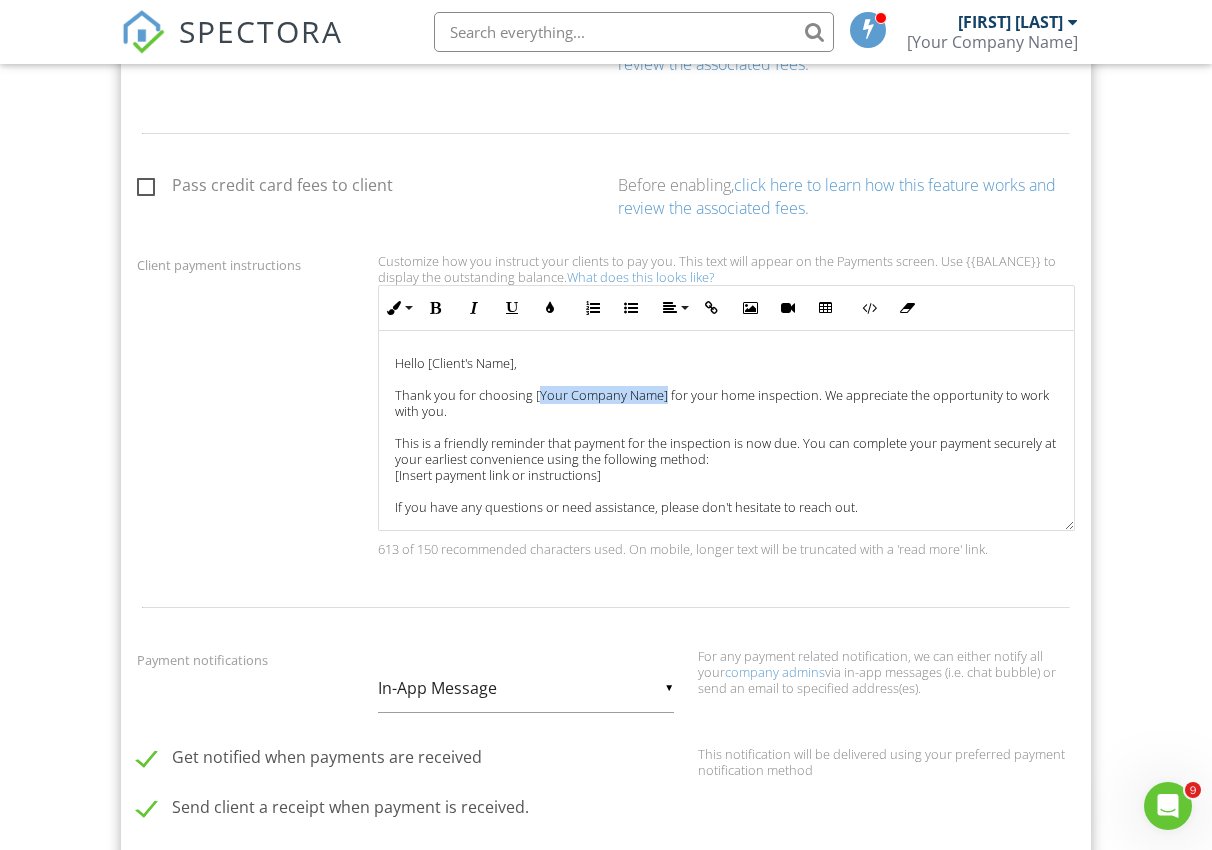 drag, startPoint x: 663, startPoint y: 396, endPoint x: 595, endPoint y: 433, distance: 77.41447 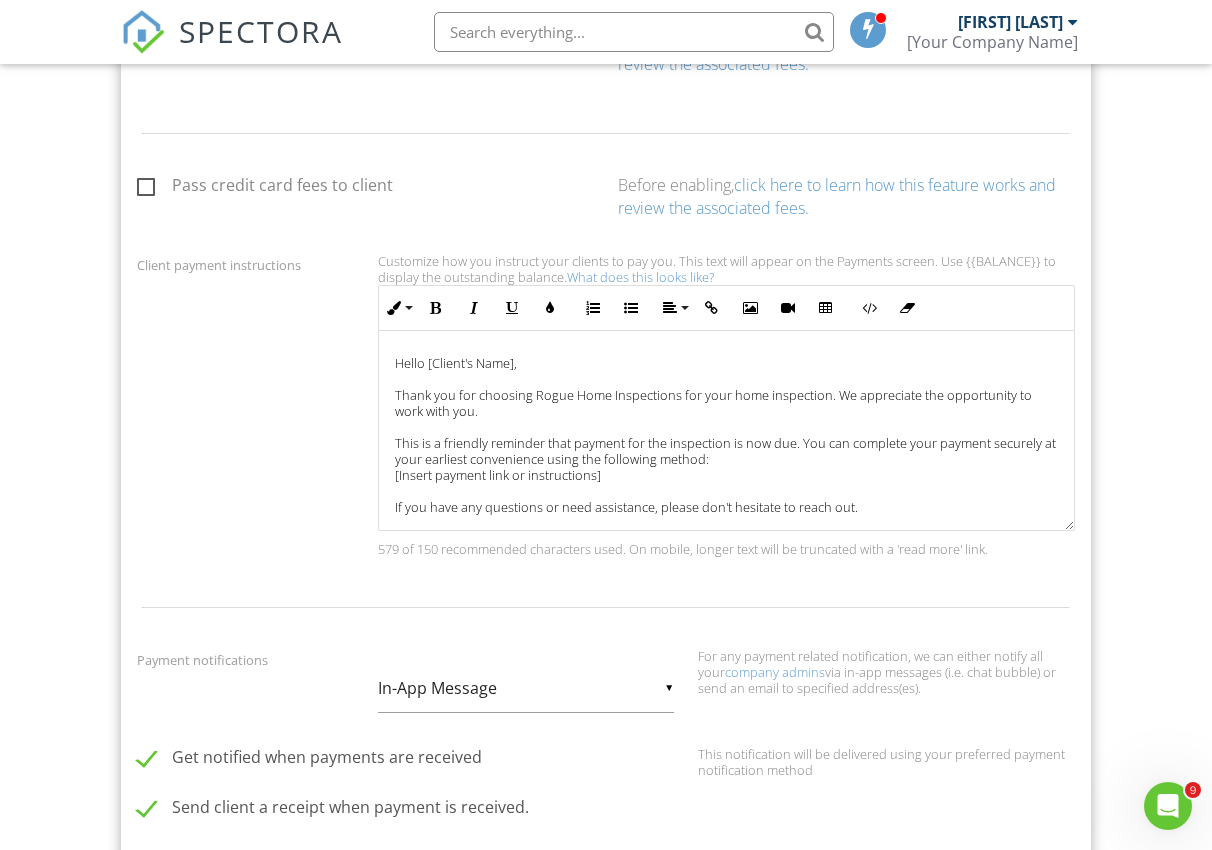 click on "Hello [Client's Name], Thank you for choosing Rogue Home Inspections for your home inspection. We appreciate the opportunity to work with you. This is a friendly reminder that payment for the inspection is now due. You can complete your payment securely at your earliest convenience using the following method: [Insert payment link or instructions] If you have any questions or need assistance, please don't hesitate to reach out. Thank you again for your business! Best regards, Matthew Hinojosa Licensed Home Inspector #24615 Rogue Home Inspections 2106324585" at bounding box center [726, 499] 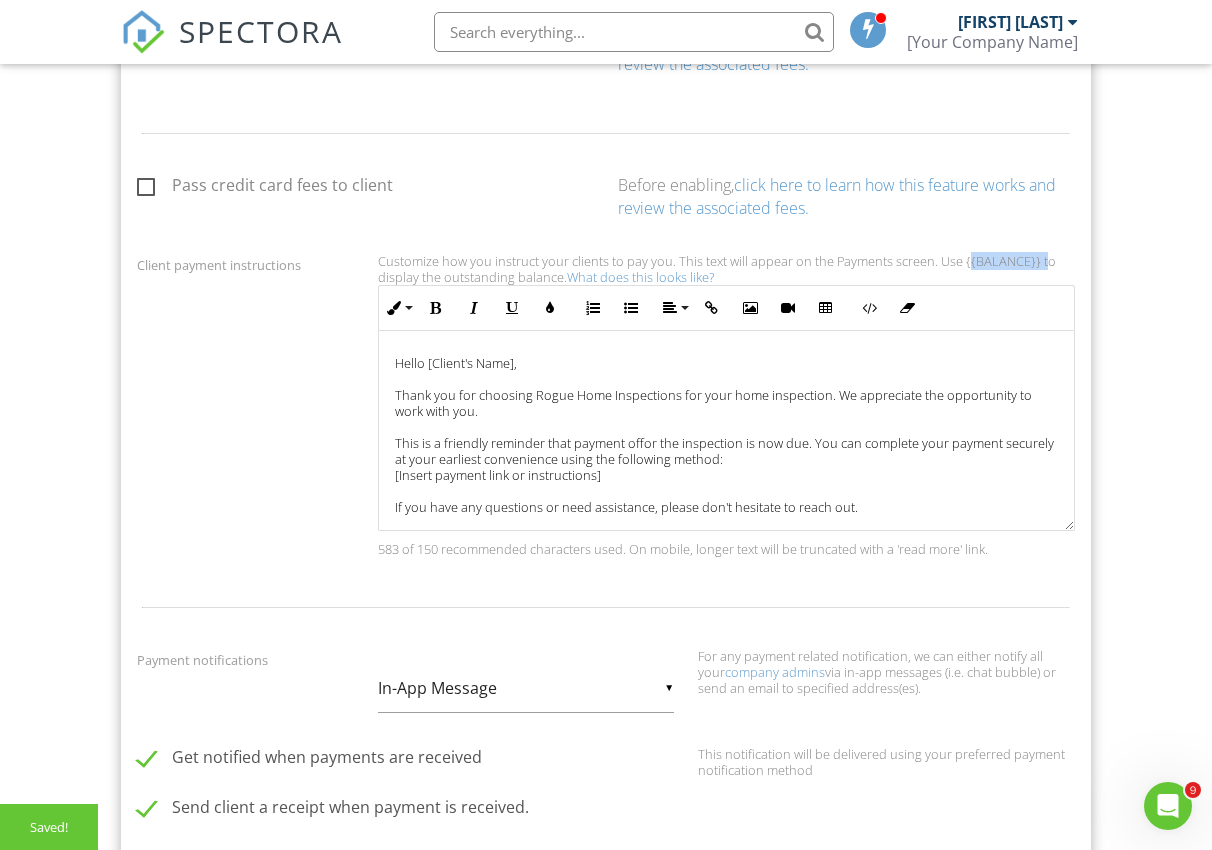 drag, startPoint x: 1038, startPoint y: 263, endPoint x: 964, endPoint y: 258, distance: 74.168724 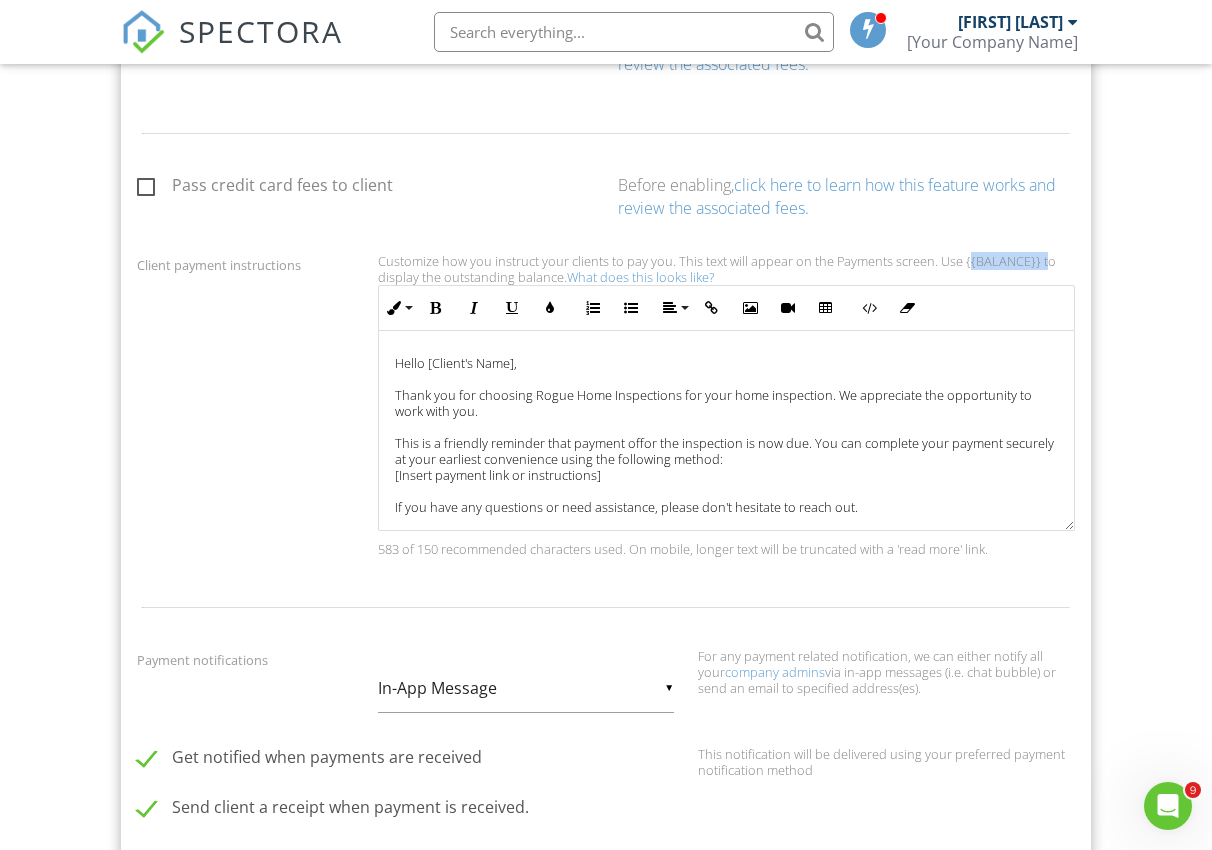 copy on "{{BALANCE}}" 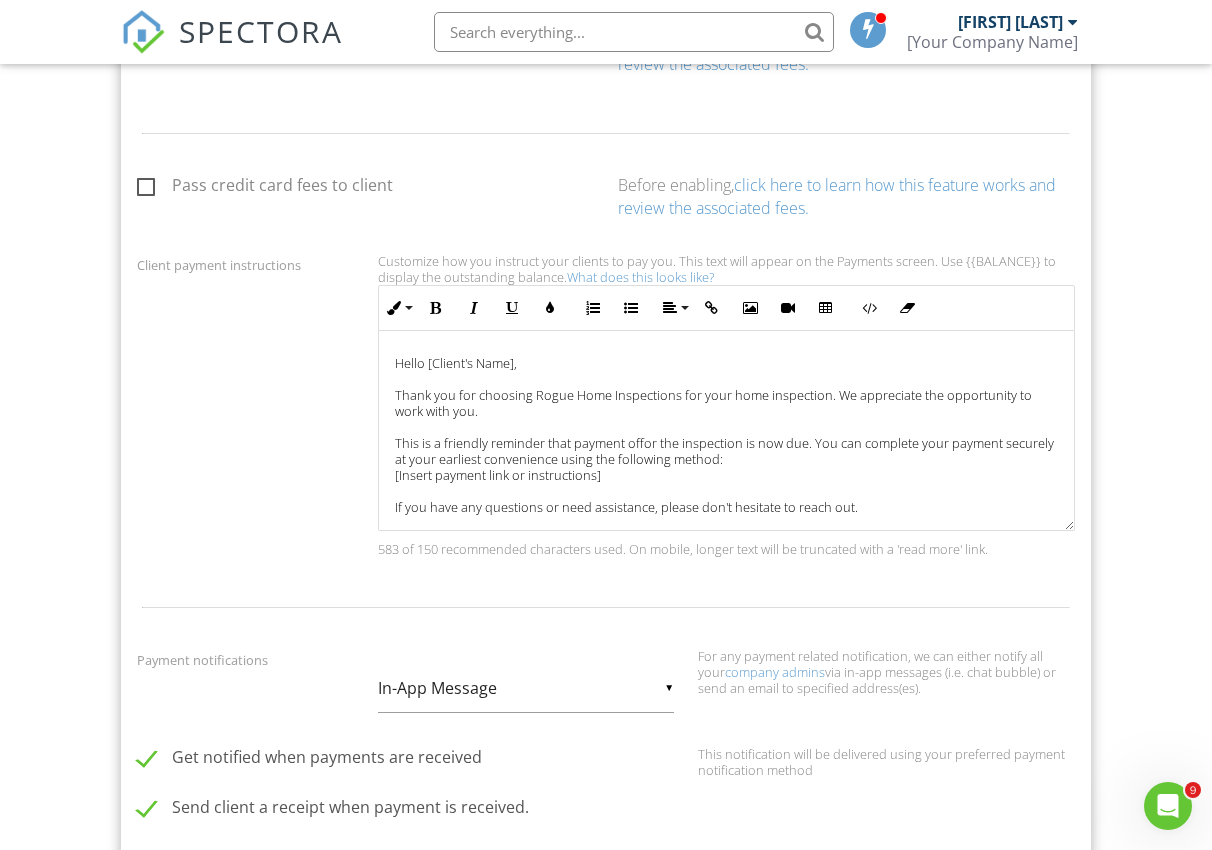 click on "Hello [Client's Name], Thank you for choosing Rogue Home Inspections for your home inspection. We appreciate the opportunity to work with you. This is a friendly reminder that payment of  ​ ​  for the inspection is now due. You can complete your payment securely at your earliest convenience using the following method: [Insert payment link or instructions] If you have any questions or need assistance, please don't hesitate to reach out. Thank you again for your business! Best regards, Matthew Hinojosa Licensed Home Inspector #24615 Rogue Home Inspections 2106324585" at bounding box center (726, 499) 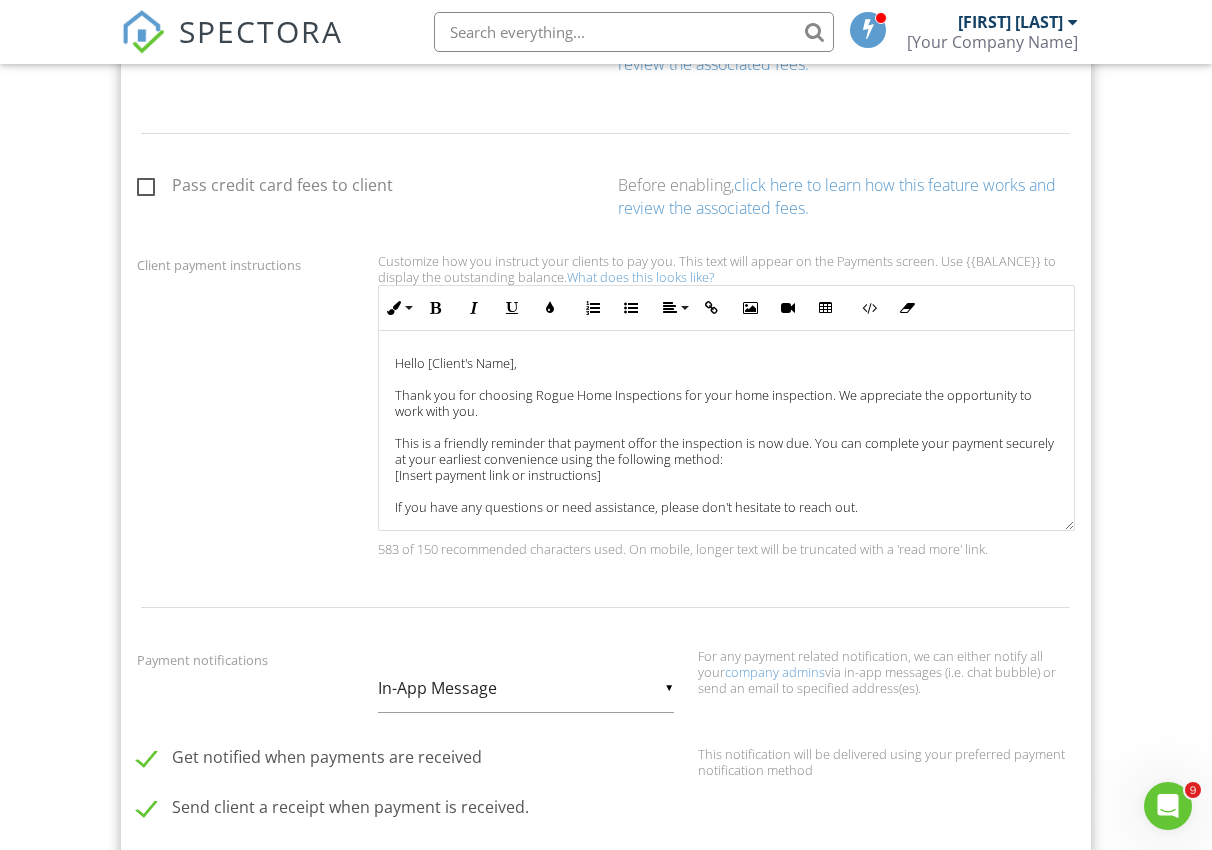 click on "Hello [Client's Name], Thank you for choosing Rogue Home Inspections for your home inspection. We appreciate the opportunity to work with you. This is a friendly reminder that payment of  ​ ​  for the inspection is now due. You can complete your payment securely at your earliest convenience using the following method: [Insert payment link or instructions] If you have any questions or need assistance, please don't hesitate to reach out. Thank you again for your business! Best regards, Matthew Hinojosa Licensed Home Inspector #24615 Rogue Home Inspections 2106324585" at bounding box center [726, 499] 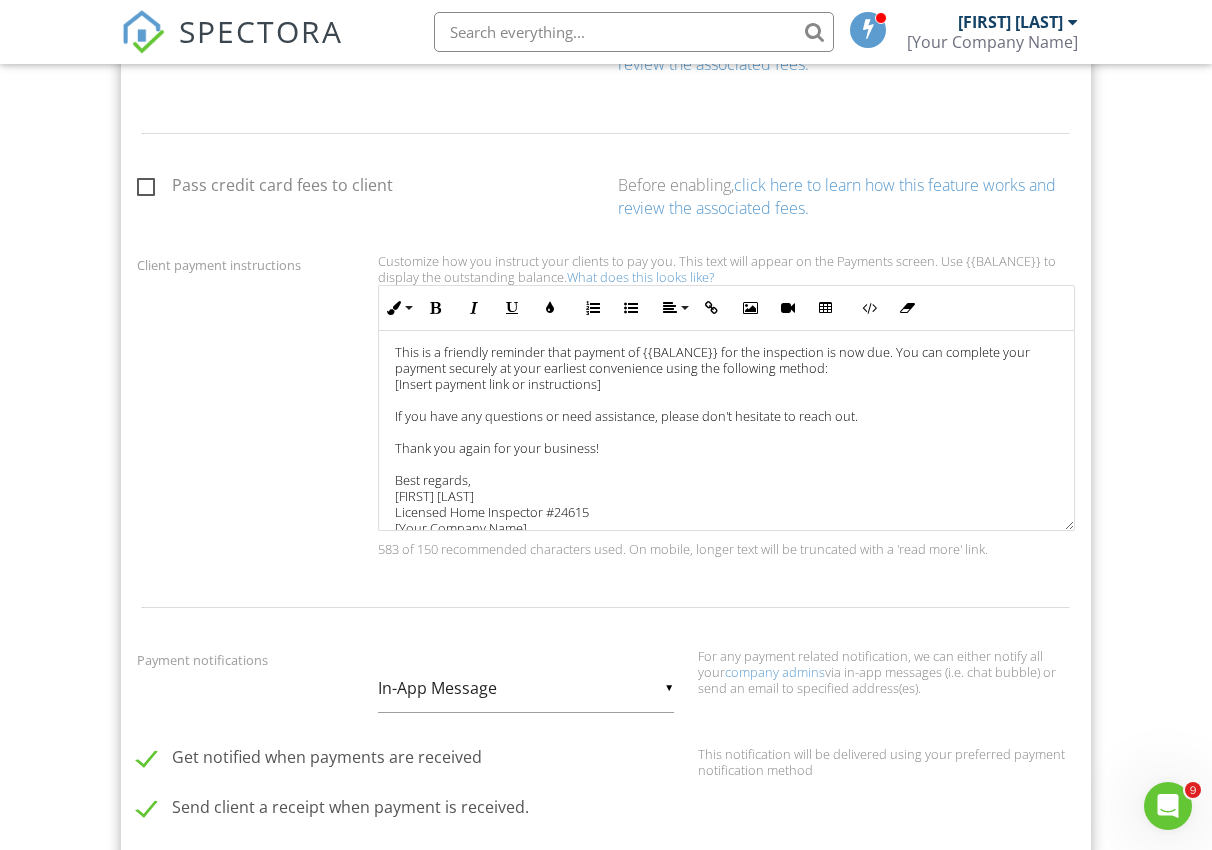 scroll, scrollTop: 99, scrollLeft: 0, axis: vertical 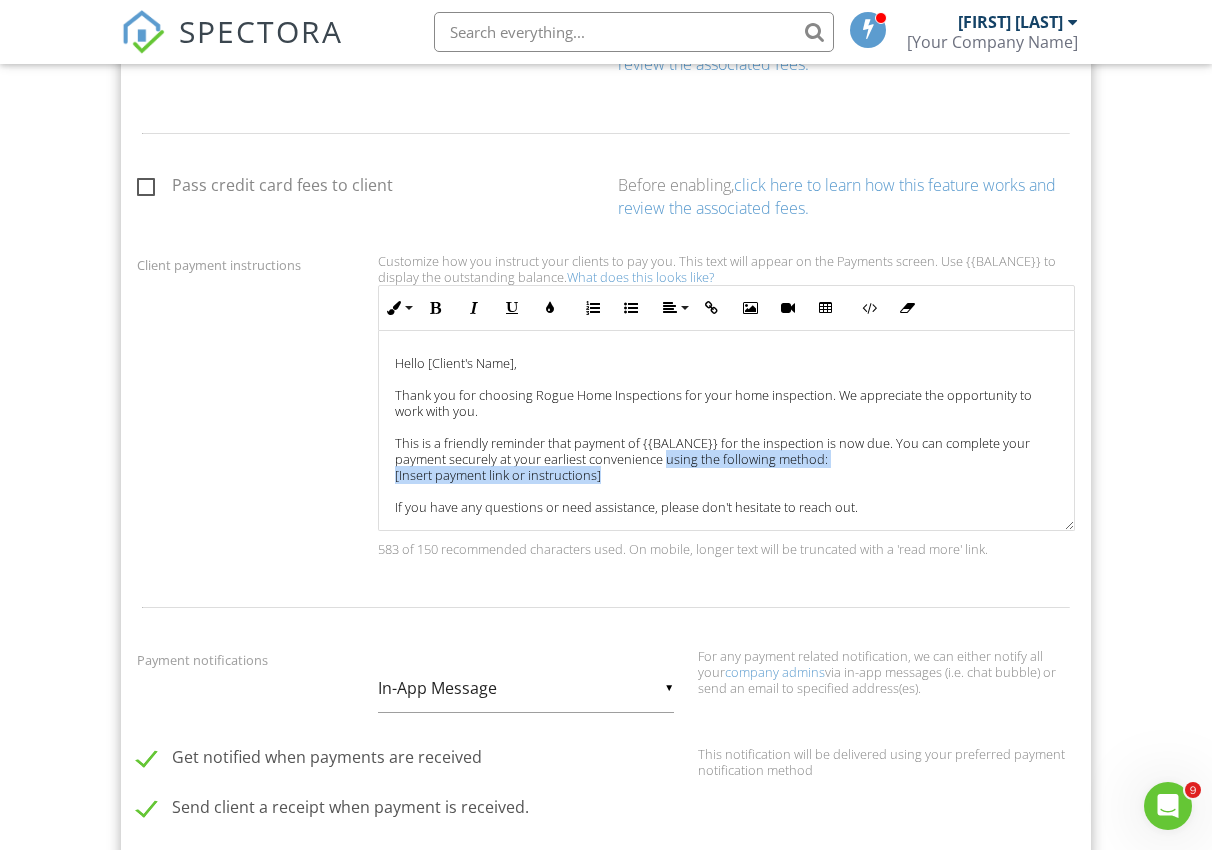 drag, startPoint x: 601, startPoint y: 379, endPoint x: 668, endPoint y: 467, distance: 110.60289 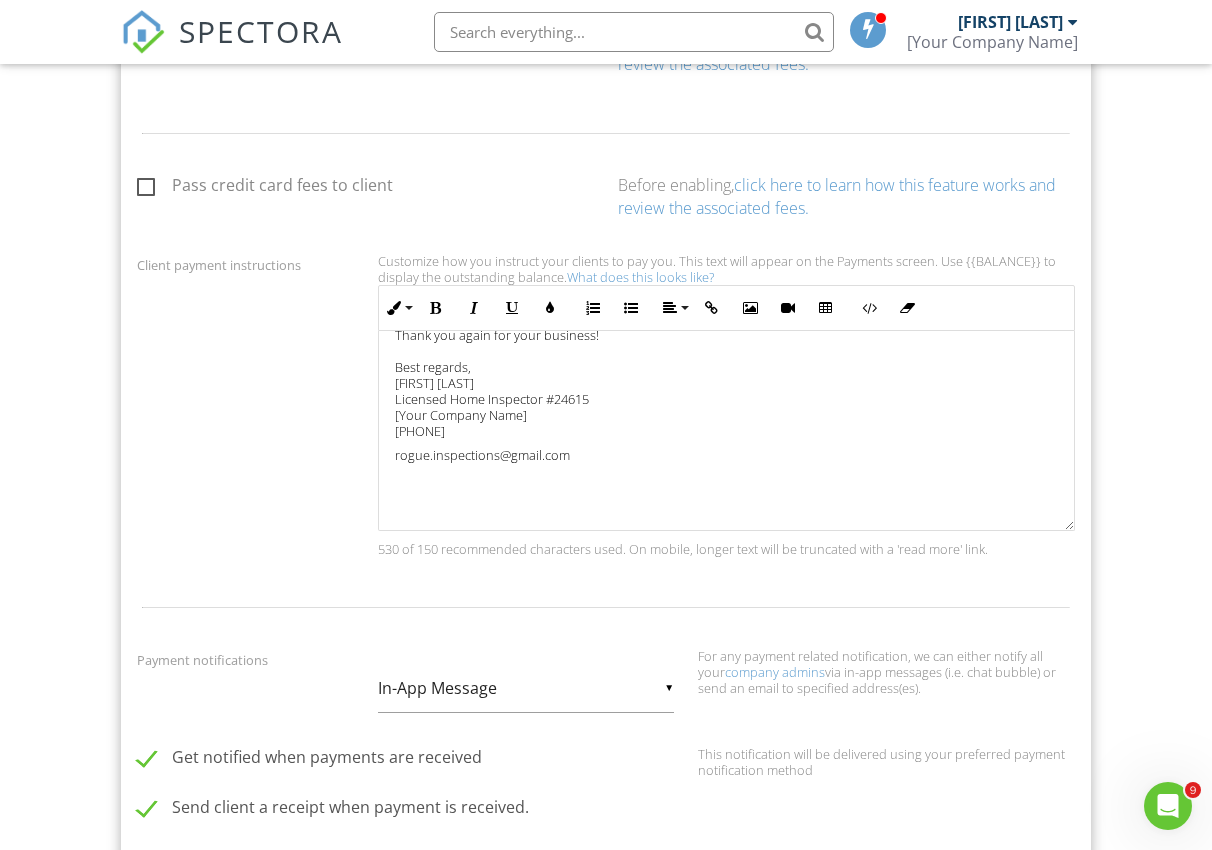 scroll, scrollTop: 193, scrollLeft: 0, axis: vertical 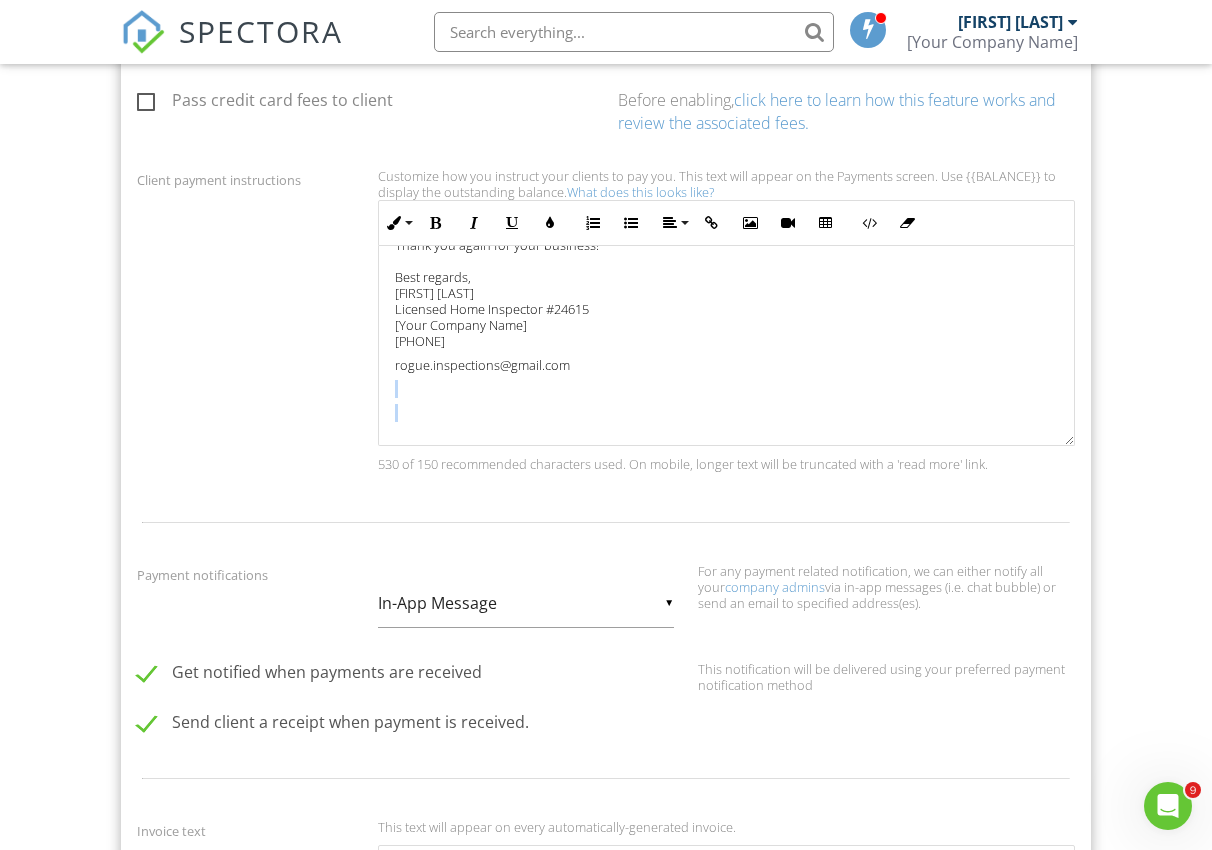 drag, startPoint x: 602, startPoint y: 436, endPoint x: 528, endPoint y: 398, distance: 83.18654 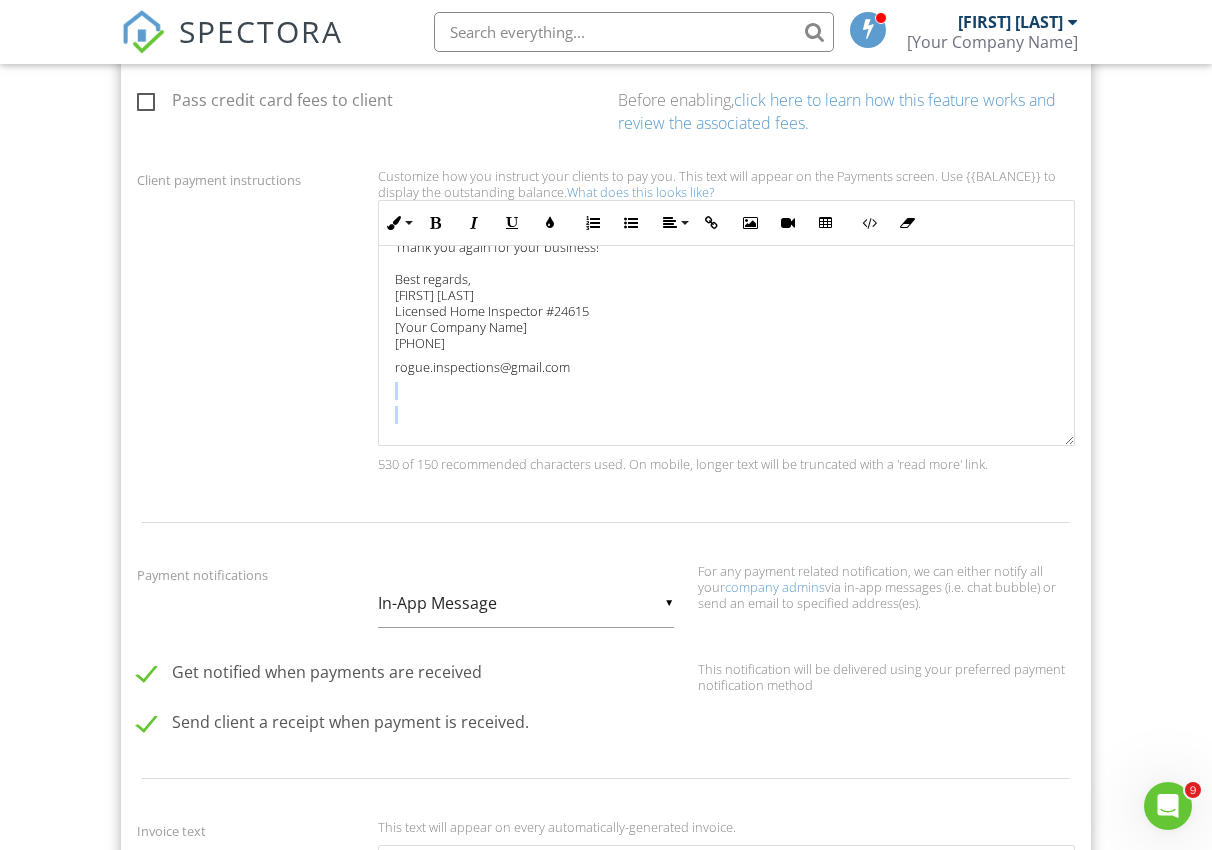 scroll, scrollTop: 0, scrollLeft: 0, axis: both 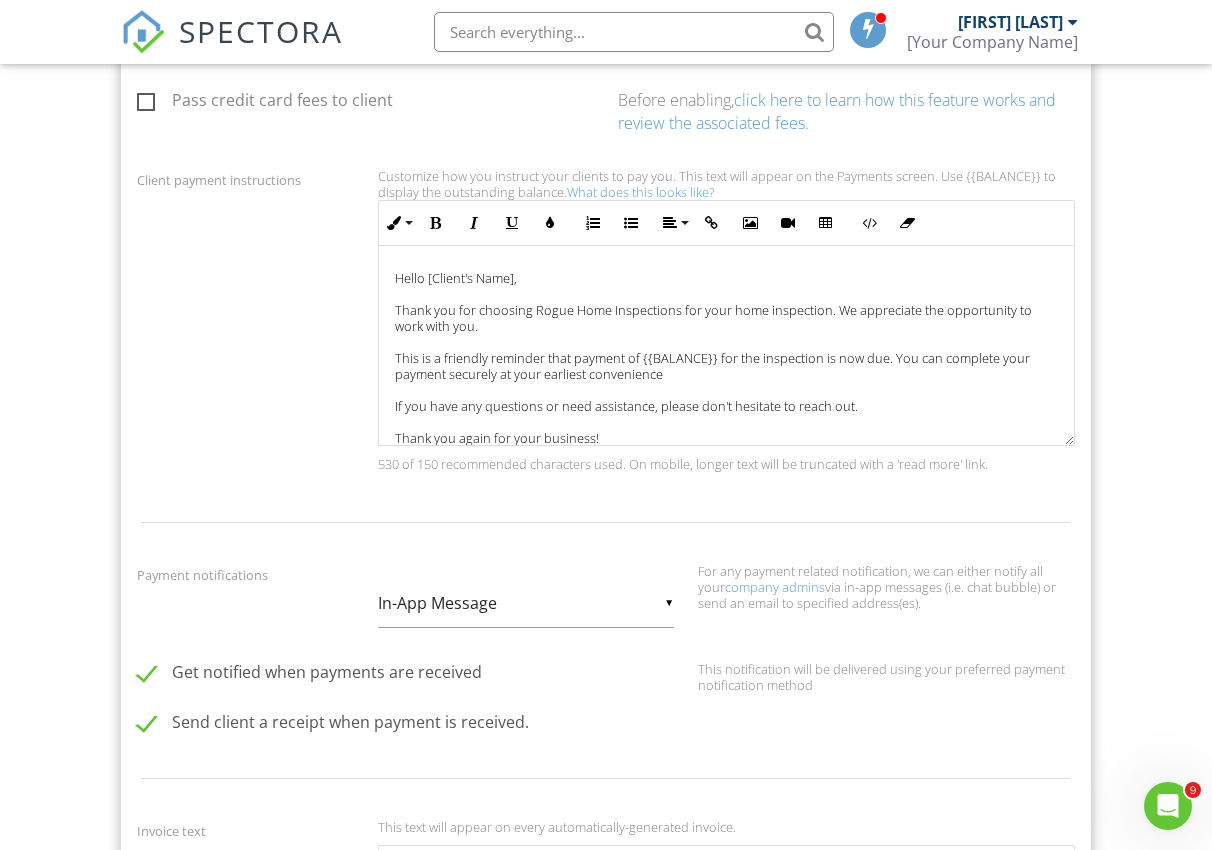 drag, startPoint x: 582, startPoint y: 362, endPoint x: 301, endPoint y: 91, distance: 390.387 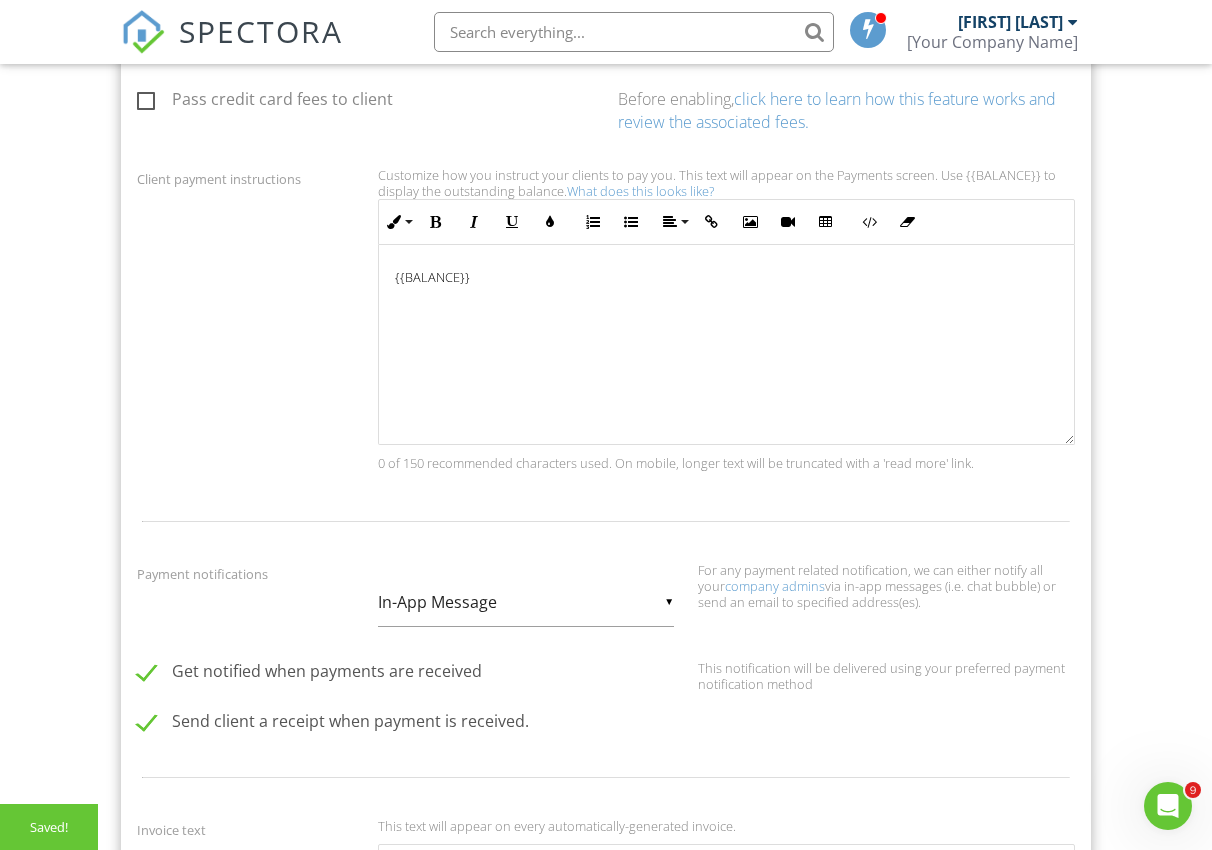 click on "{{BALANCE}}" at bounding box center (726, 345) 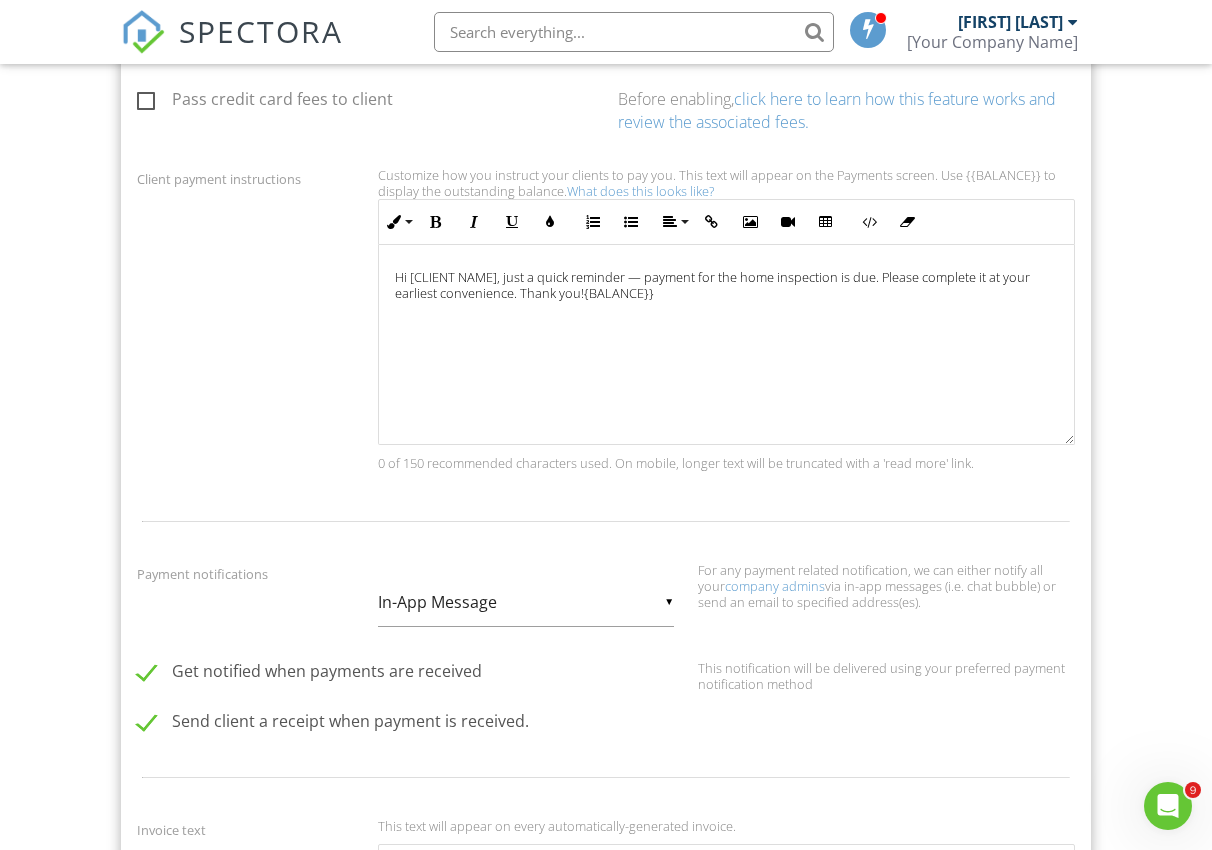 click on "Hi [Client Name], just a quick reminder — payment for the home inspection is due. Please complete it at your earliest convenience. Thank you!{BALANCE}}" at bounding box center [726, 345] 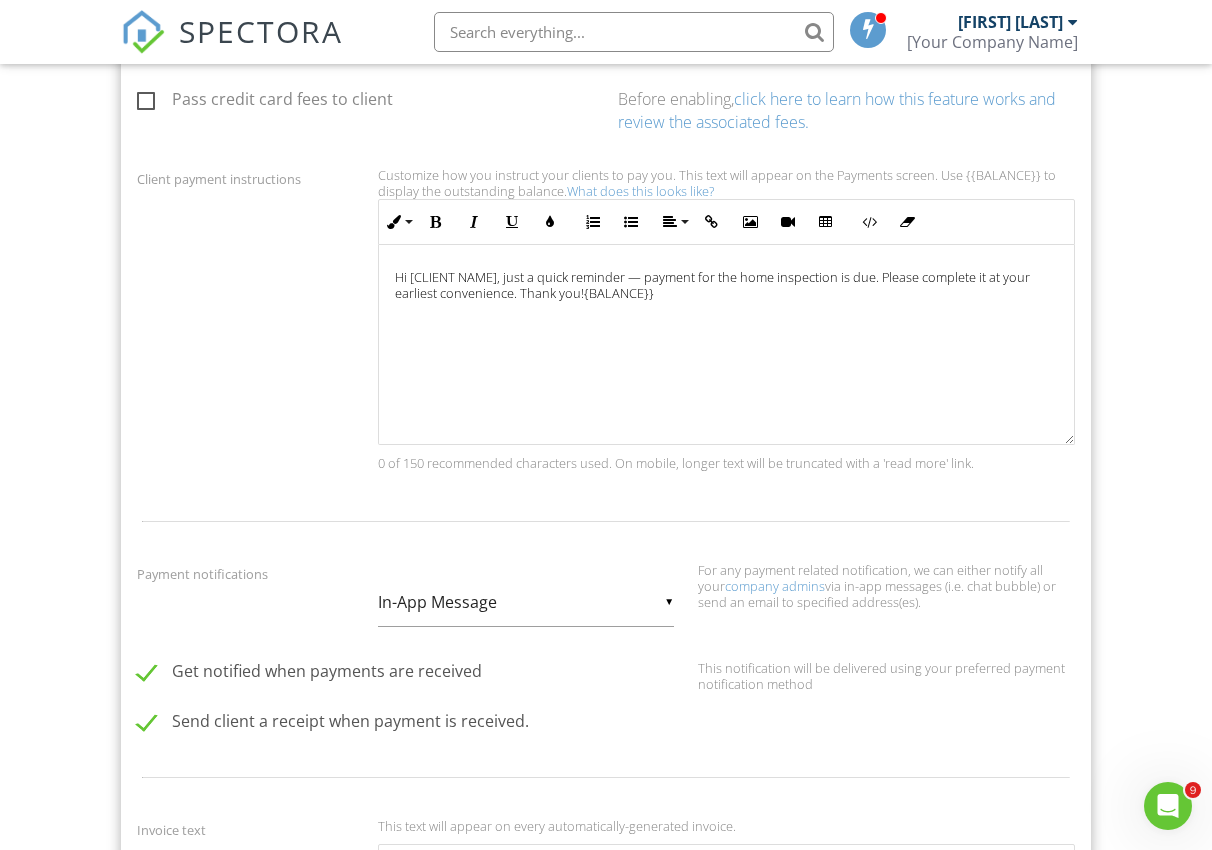 click on "Hi [Client Name], just a quick reminder — payment for the home inspection is due. Please complete it at your earliest convenience. Thank you!{BALANCE}}" at bounding box center [726, 345] 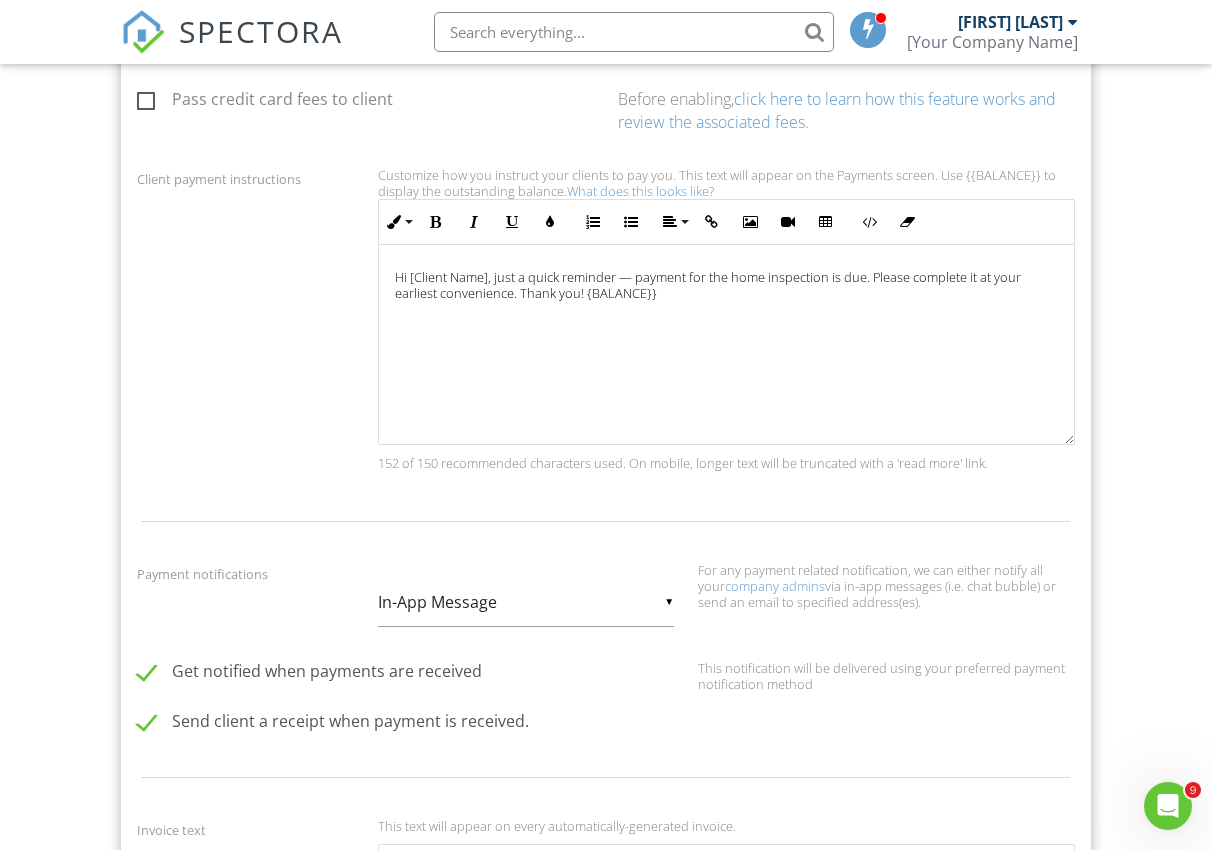 click on "Hi [Client Name], just a quick reminder — payment for the home inspection is due. Please complete it at your earliest convenience. Thank you! {BALANCE}}" at bounding box center [726, 285] 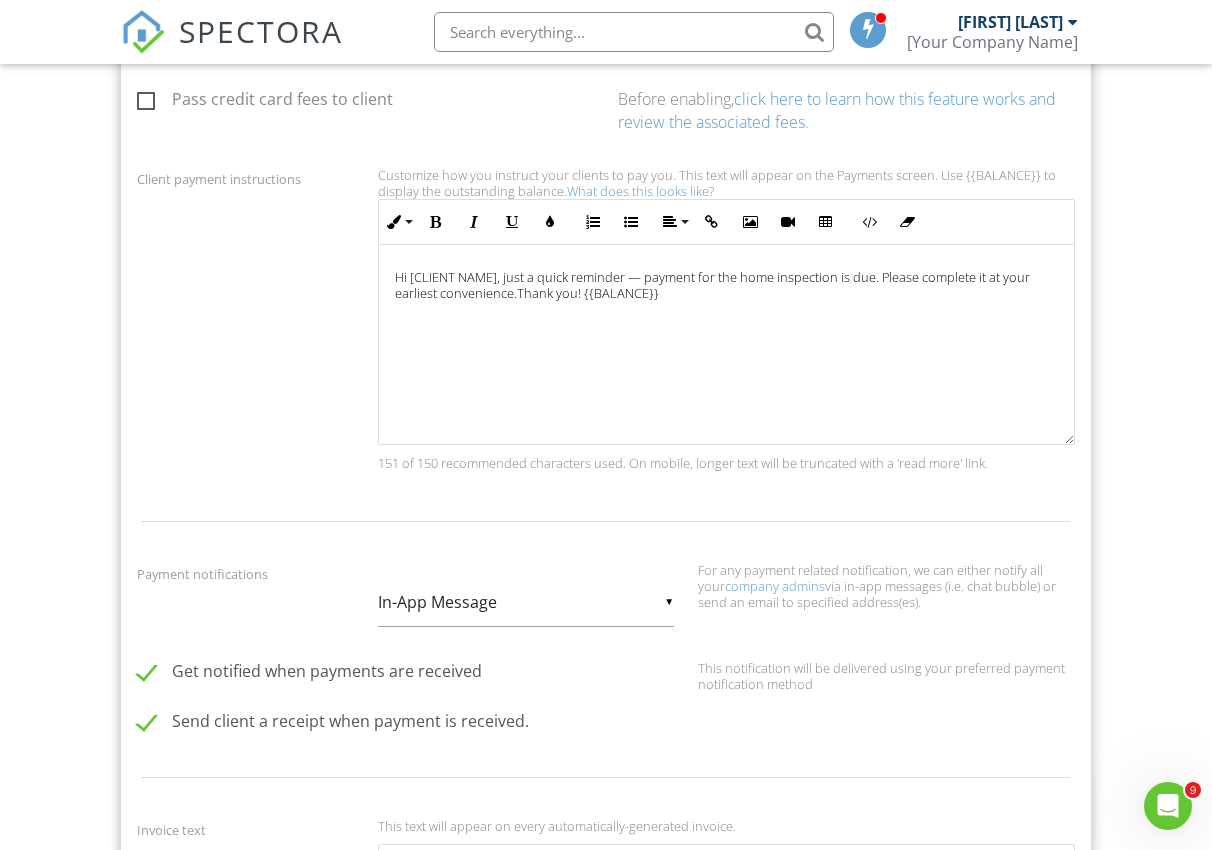 click on "Hi [Client Name], just a quick reminder — payment for the home inspection is due. Please complete it at your earliest convenience.Thank you! {BALANCE}}" at bounding box center [726, 285] 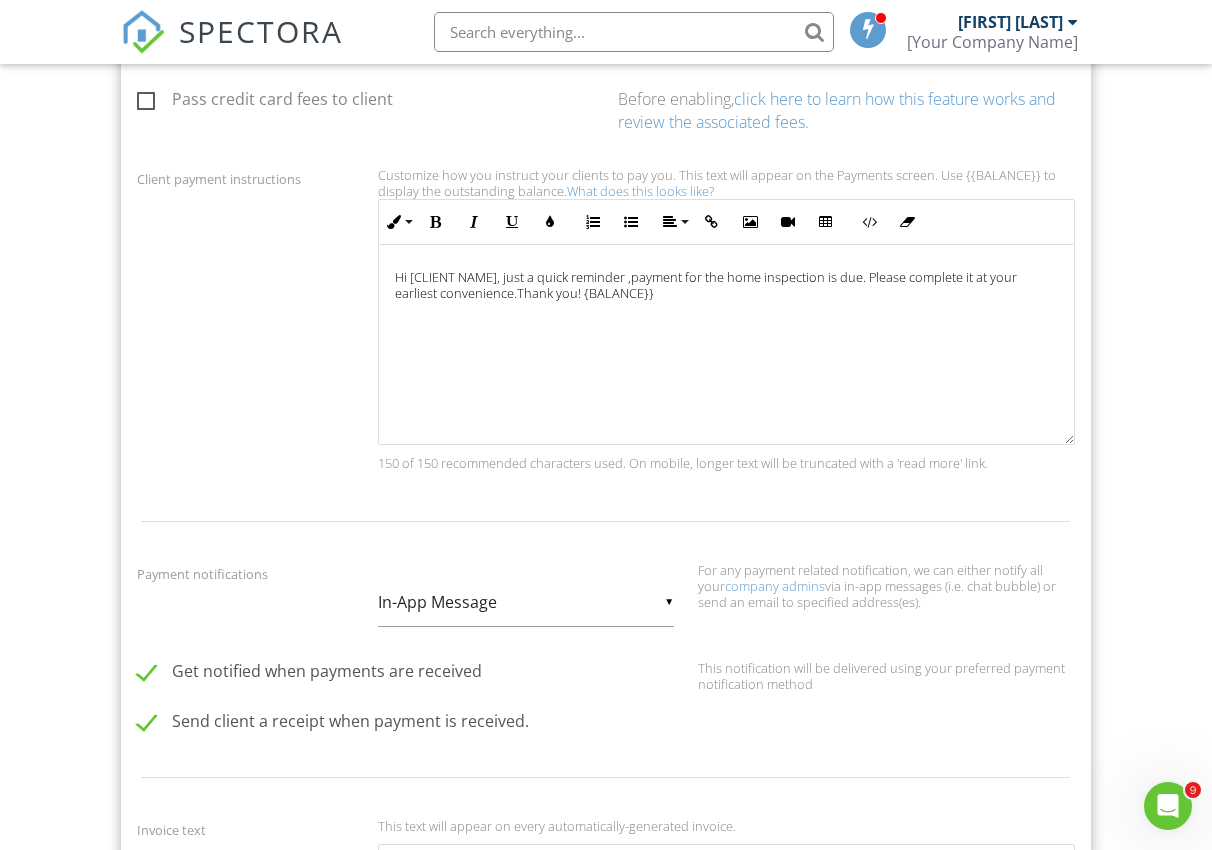 scroll, scrollTop: 0, scrollLeft: 0, axis: both 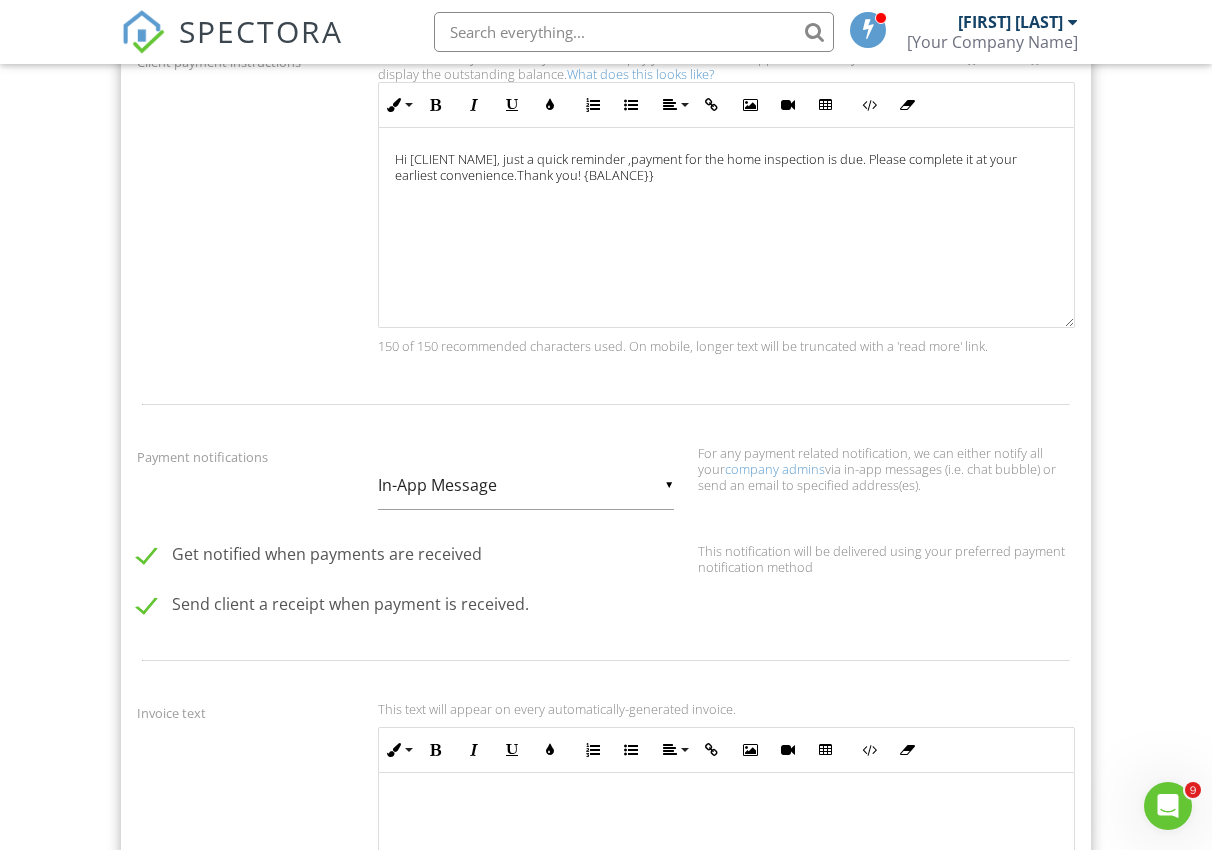 click on "▼ In-App Message In-App Message Email In-App Message
Email" at bounding box center [526, 485] 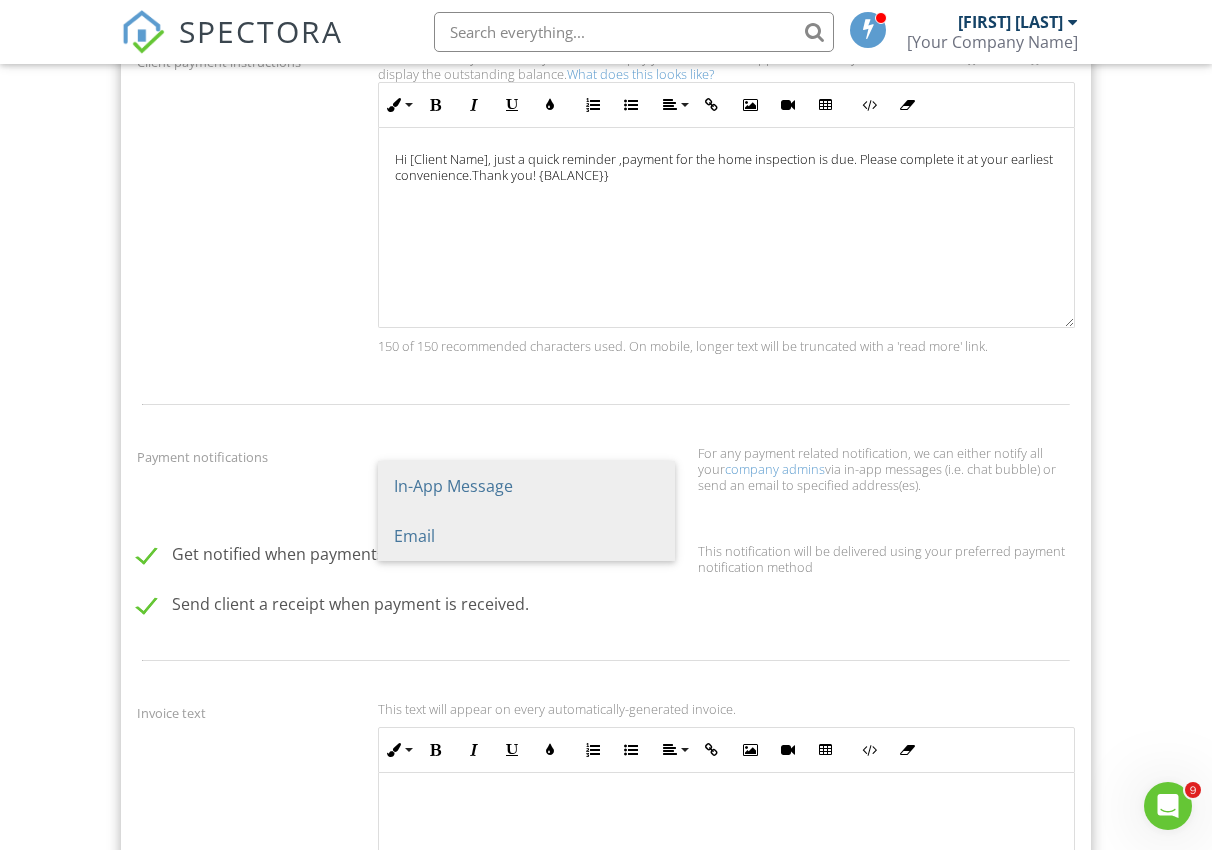 click on "Email" at bounding box center [526, 536] 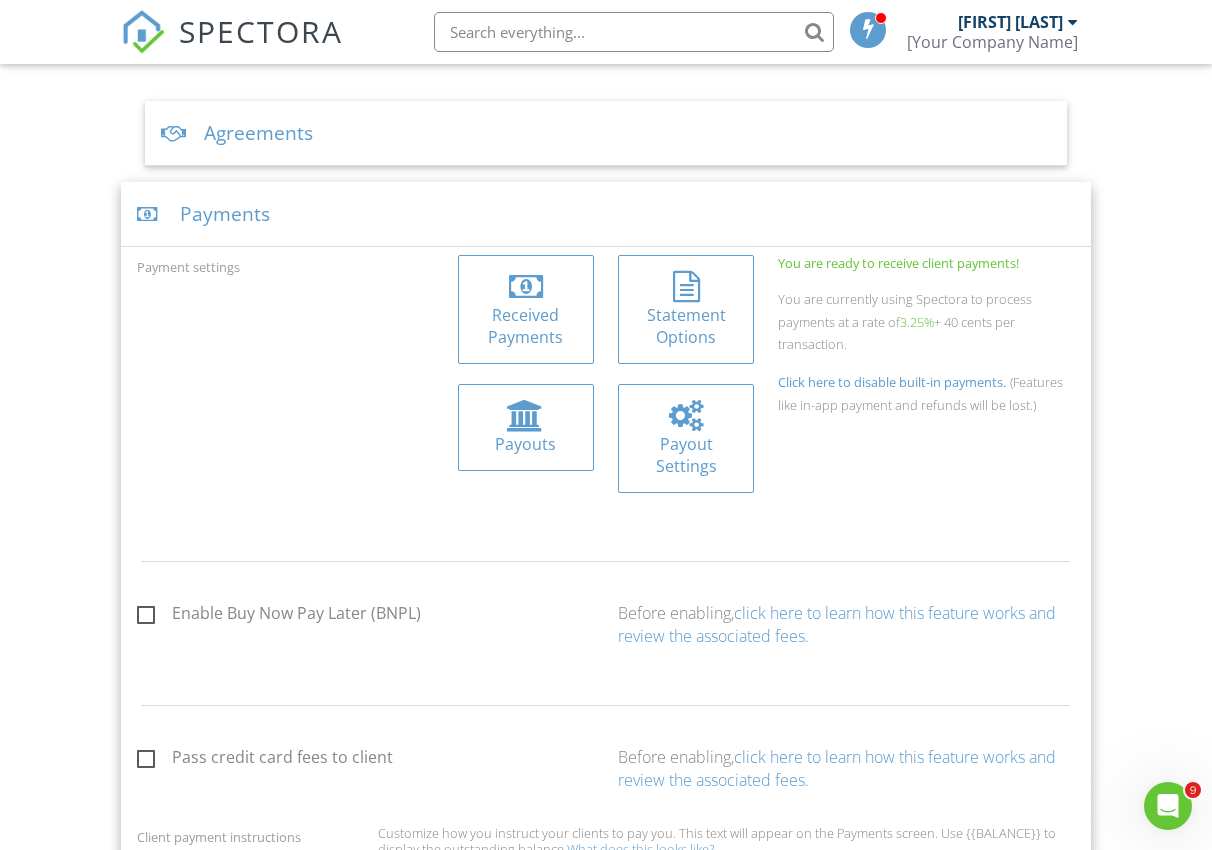 scroll, scrollTop: 709, scrollLeft: 0, axis: vertical 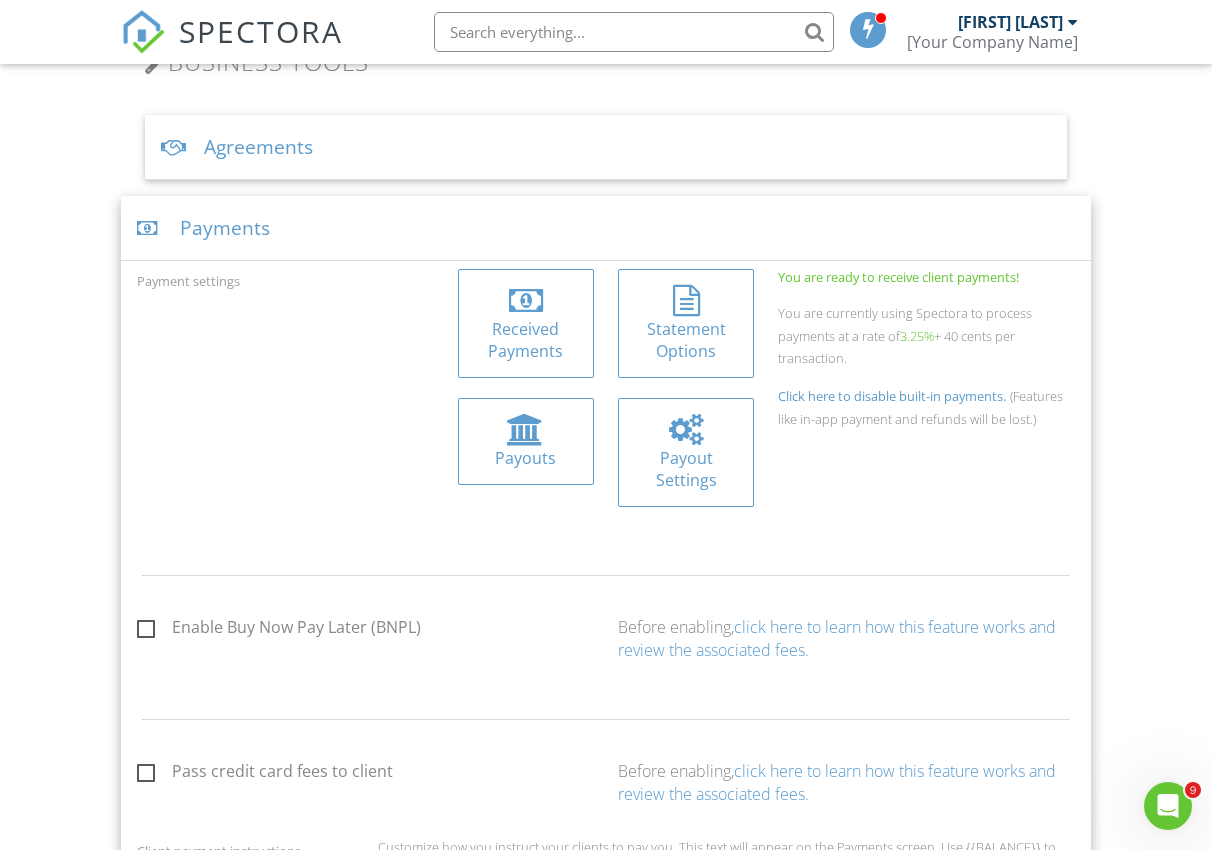 click on "Payouts" at bounding box center (526, 458) 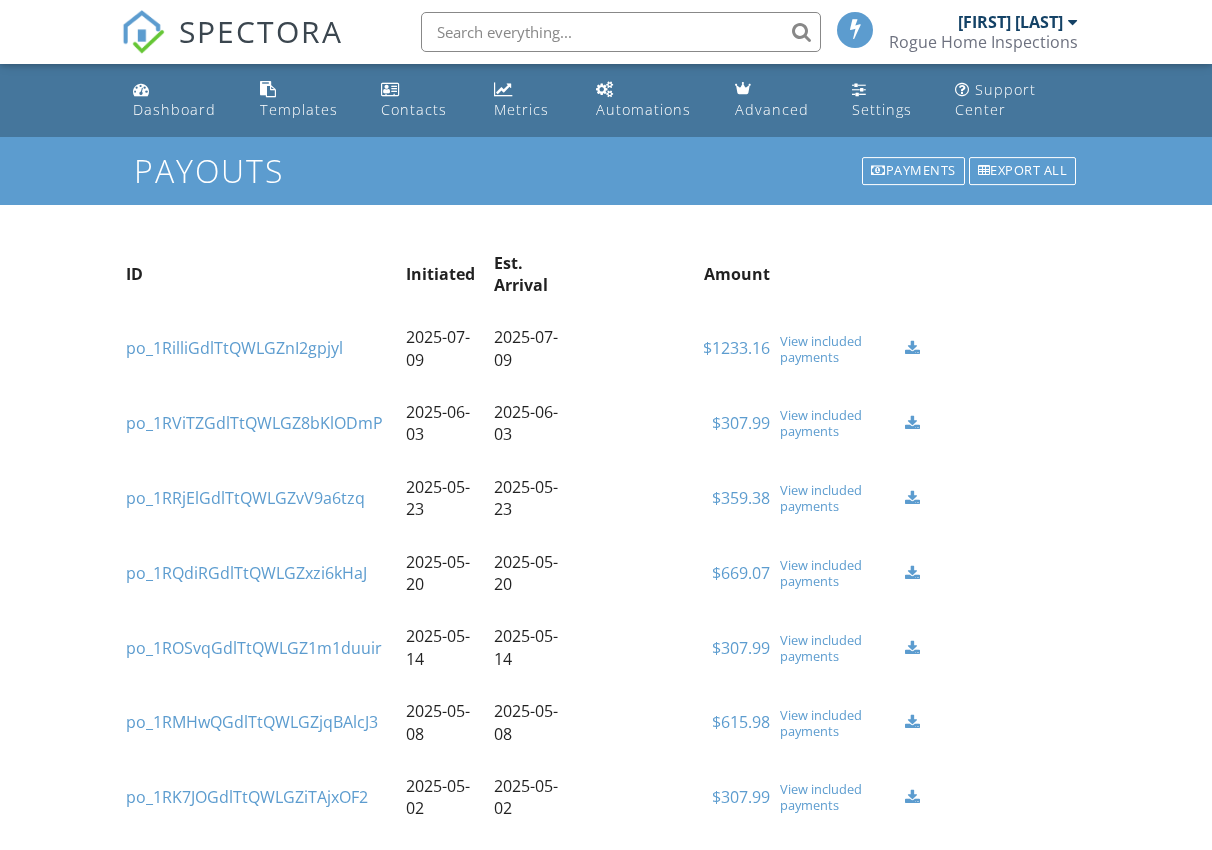 scroll, scrollTop: 0, scrollLeft: 0, axis: both 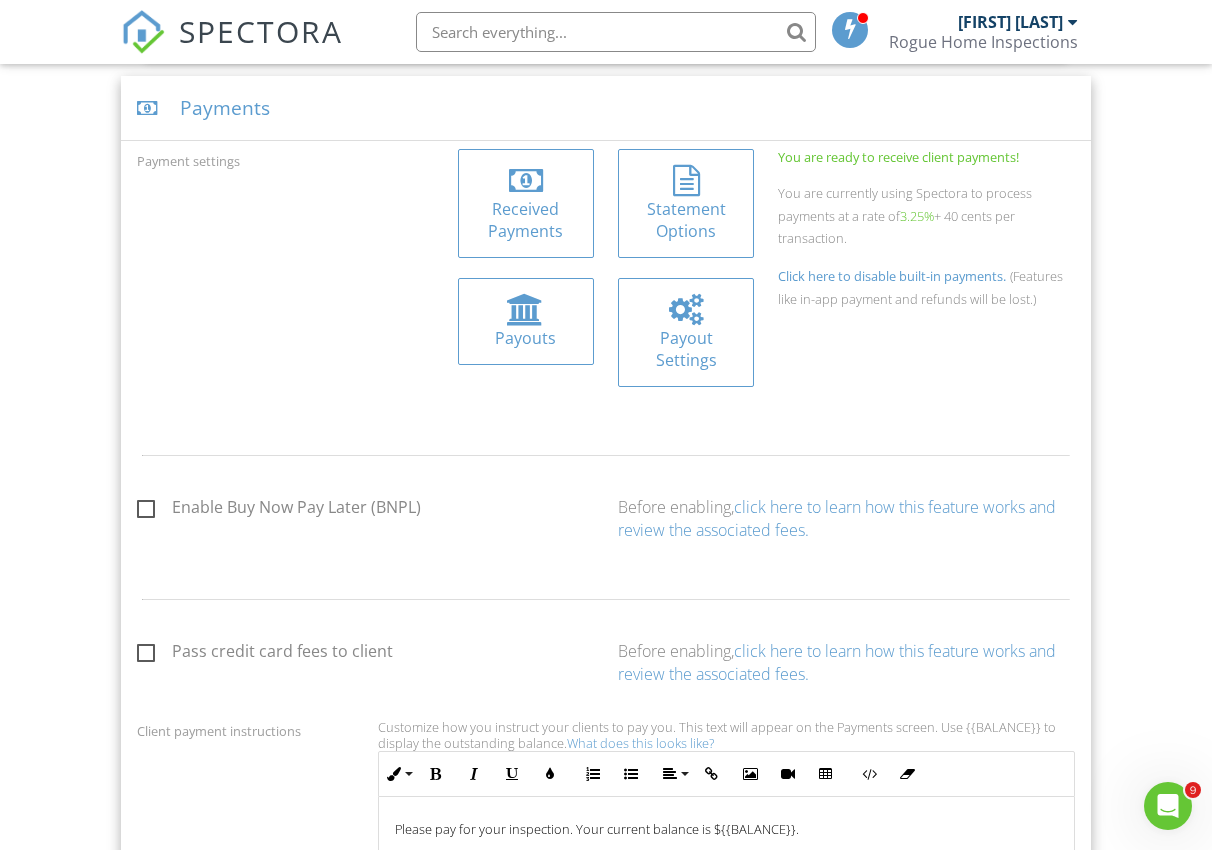 click on "Statement Options" at bounding box center [686, 203] 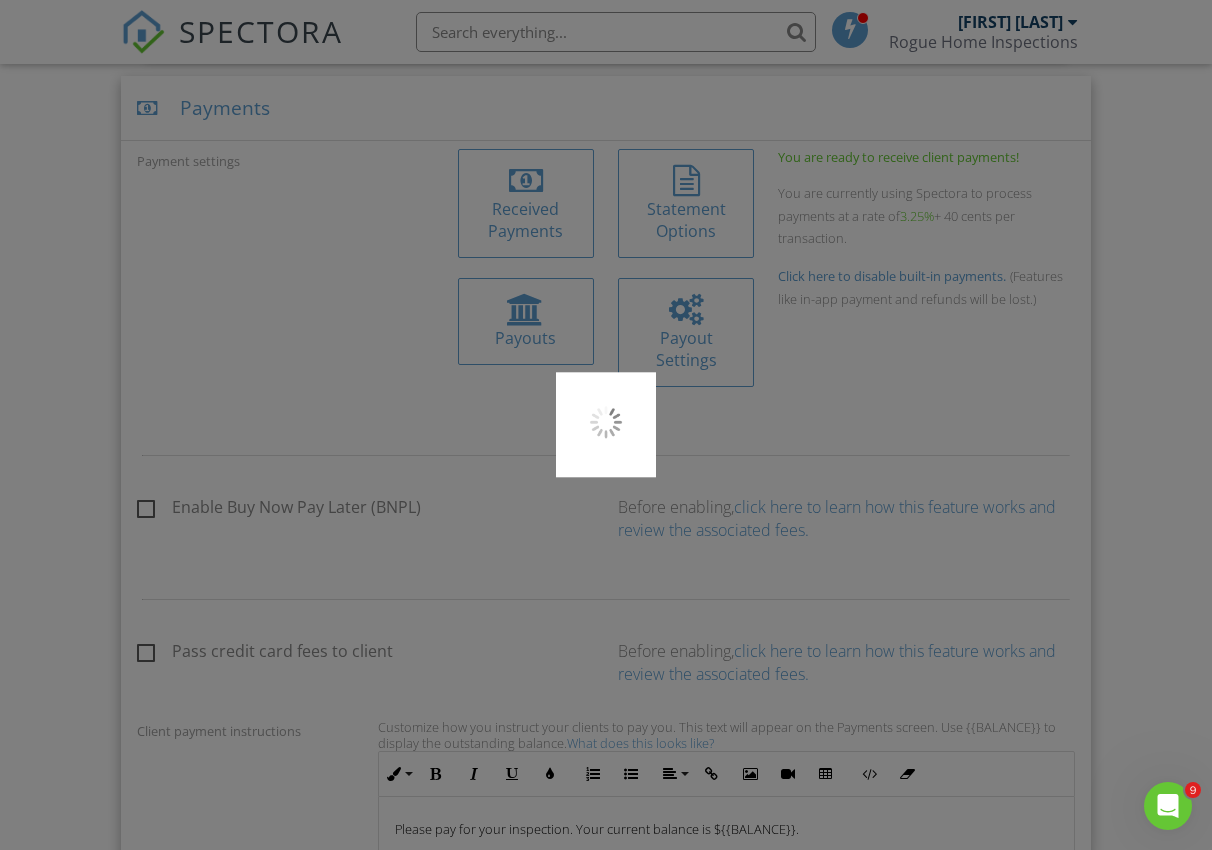 type on "HOME INSPECTION" 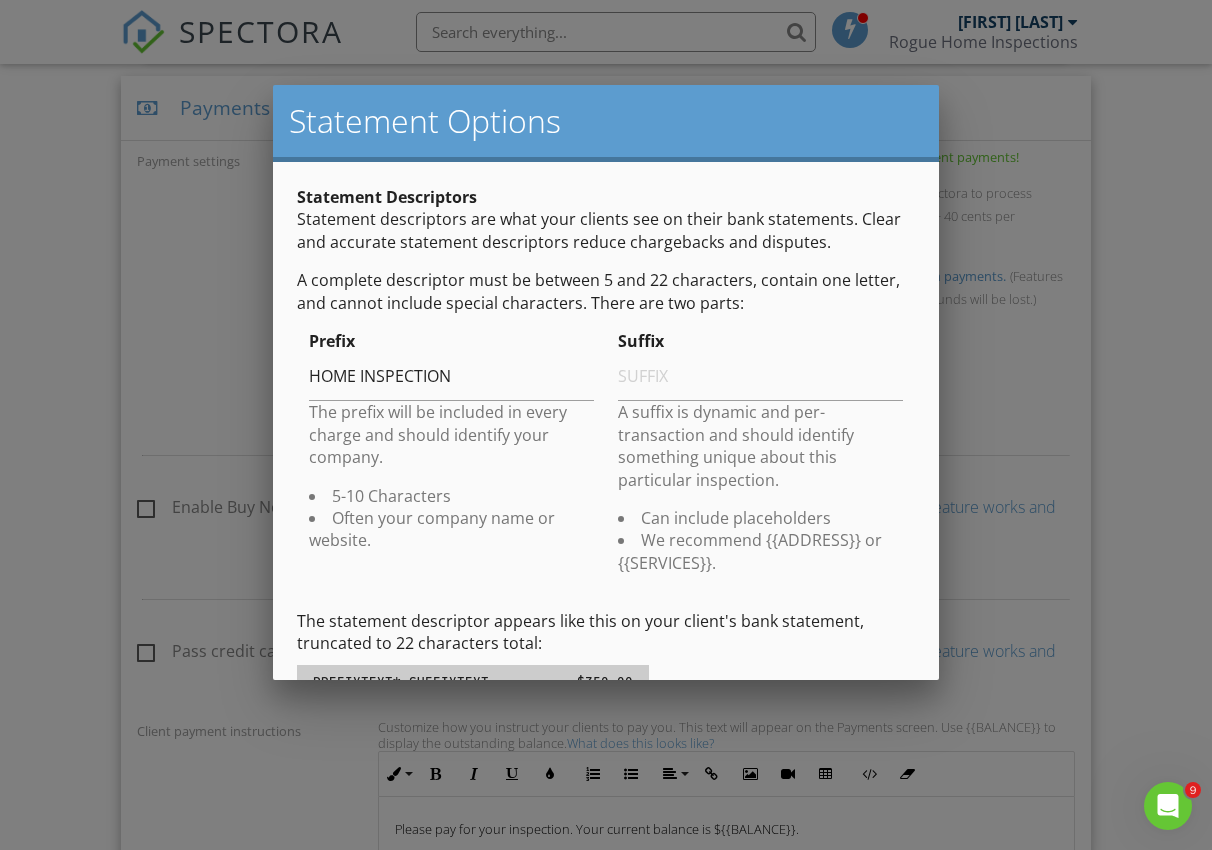 drag, startPoint x: 1116, startPoint y: 477, endPoint x: 983, endPoint y: 443, distance: 137.2771 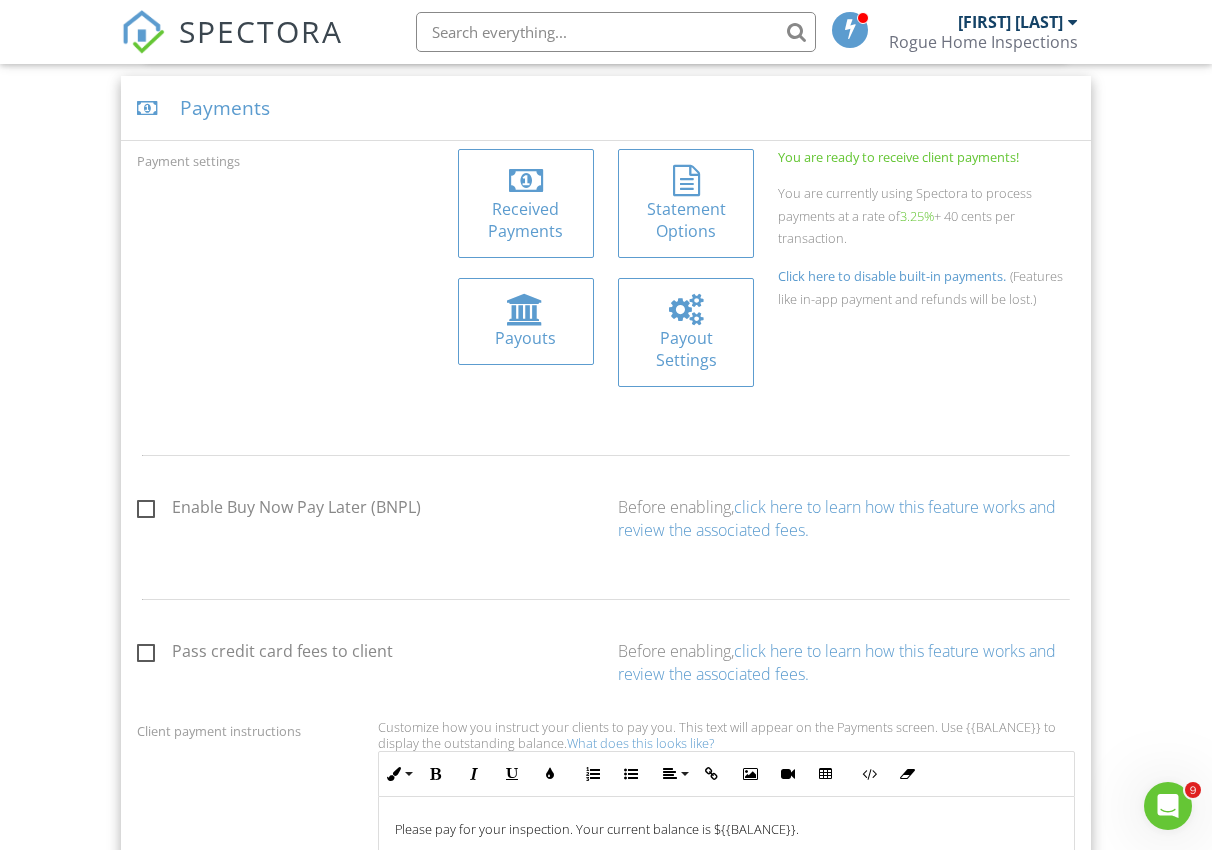 click on "Payout Settings" at bounding box center (686, 349) 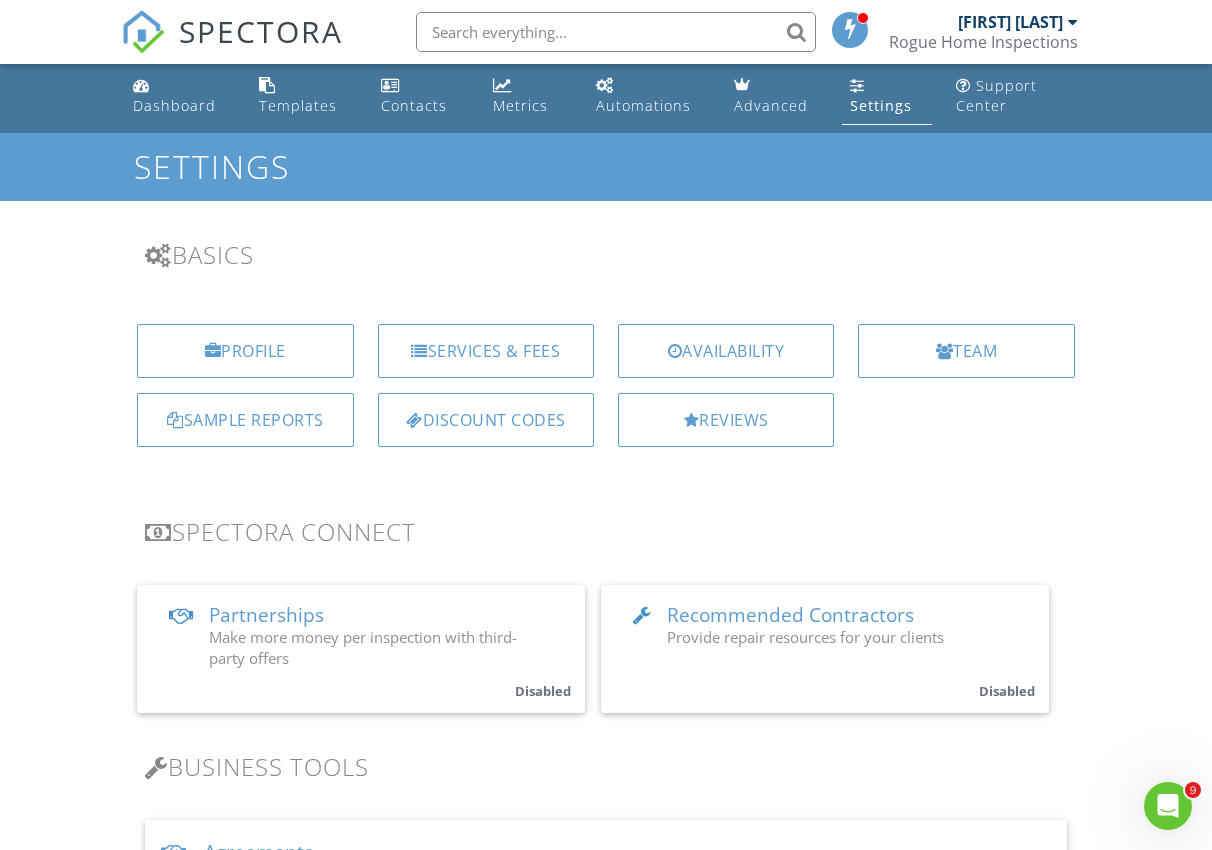 scroll, scrollTop: 0, scrollLeft: 0, axis: both 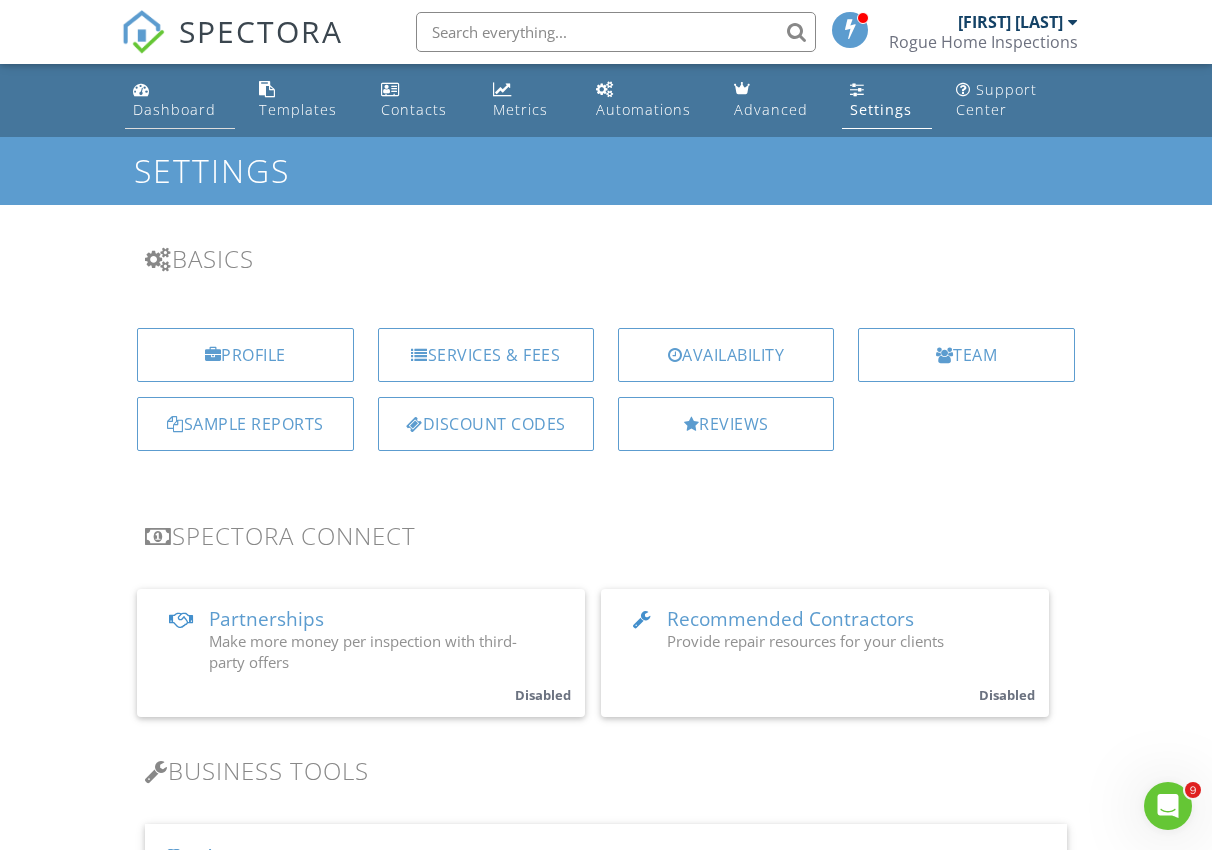 click on "Dashboard" at bounding box center (174, 109) 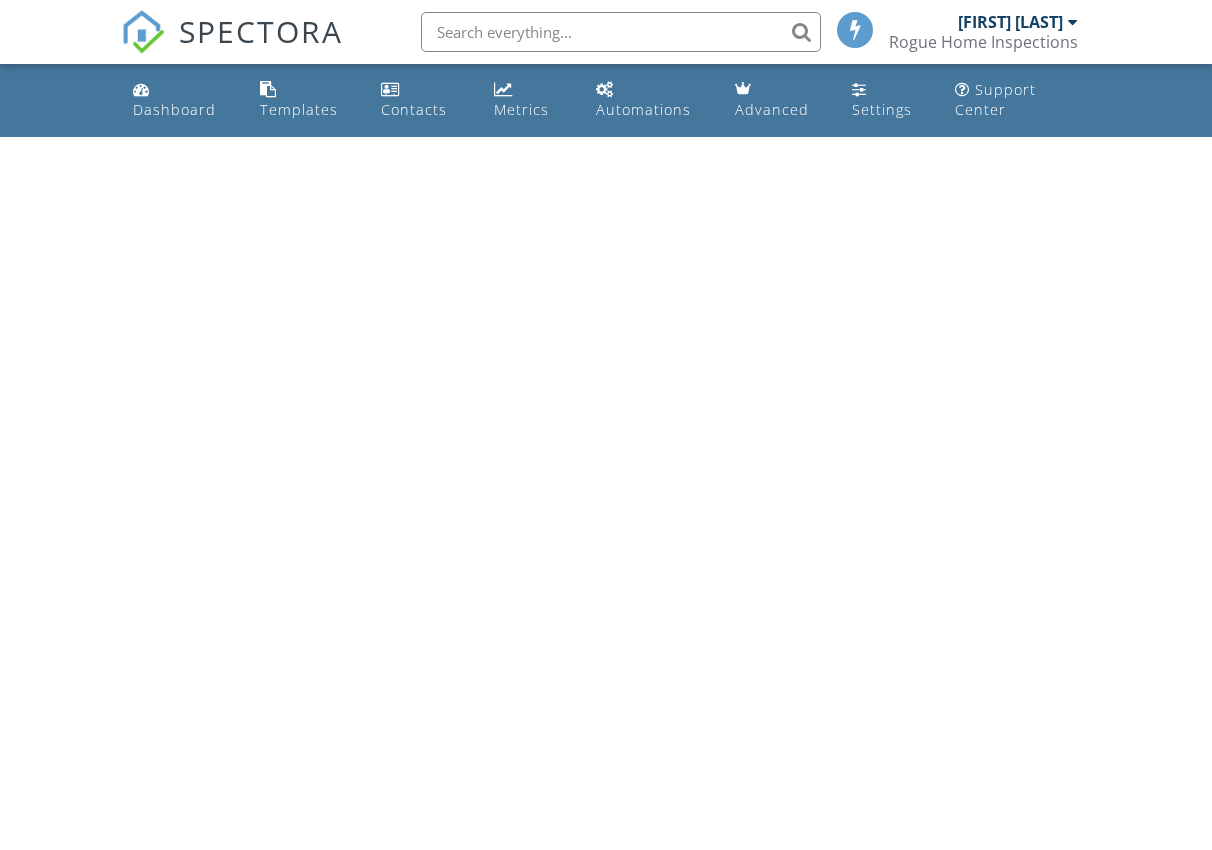 scroll, scrollTop: 0, scrollLeft: 0, axis: both 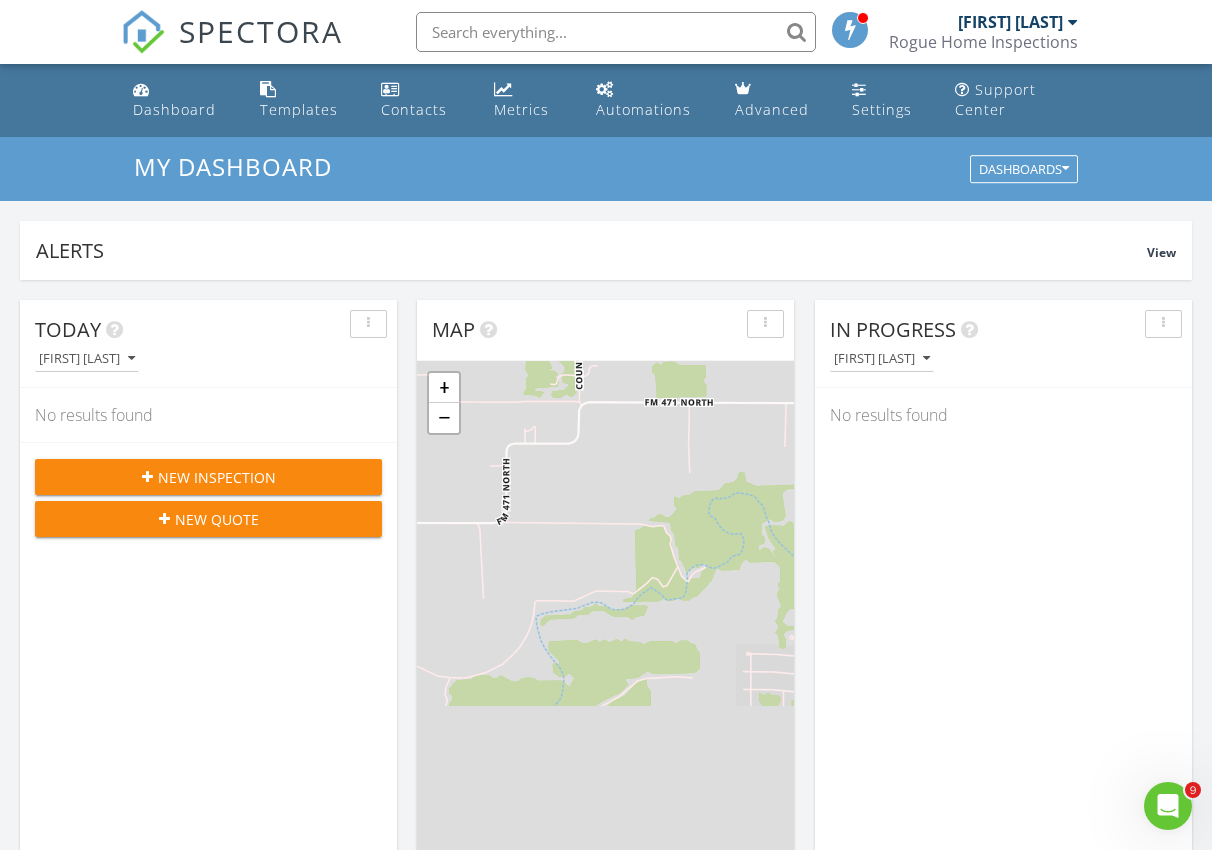 click on "New Inspection" at bounding box center [217, 477] 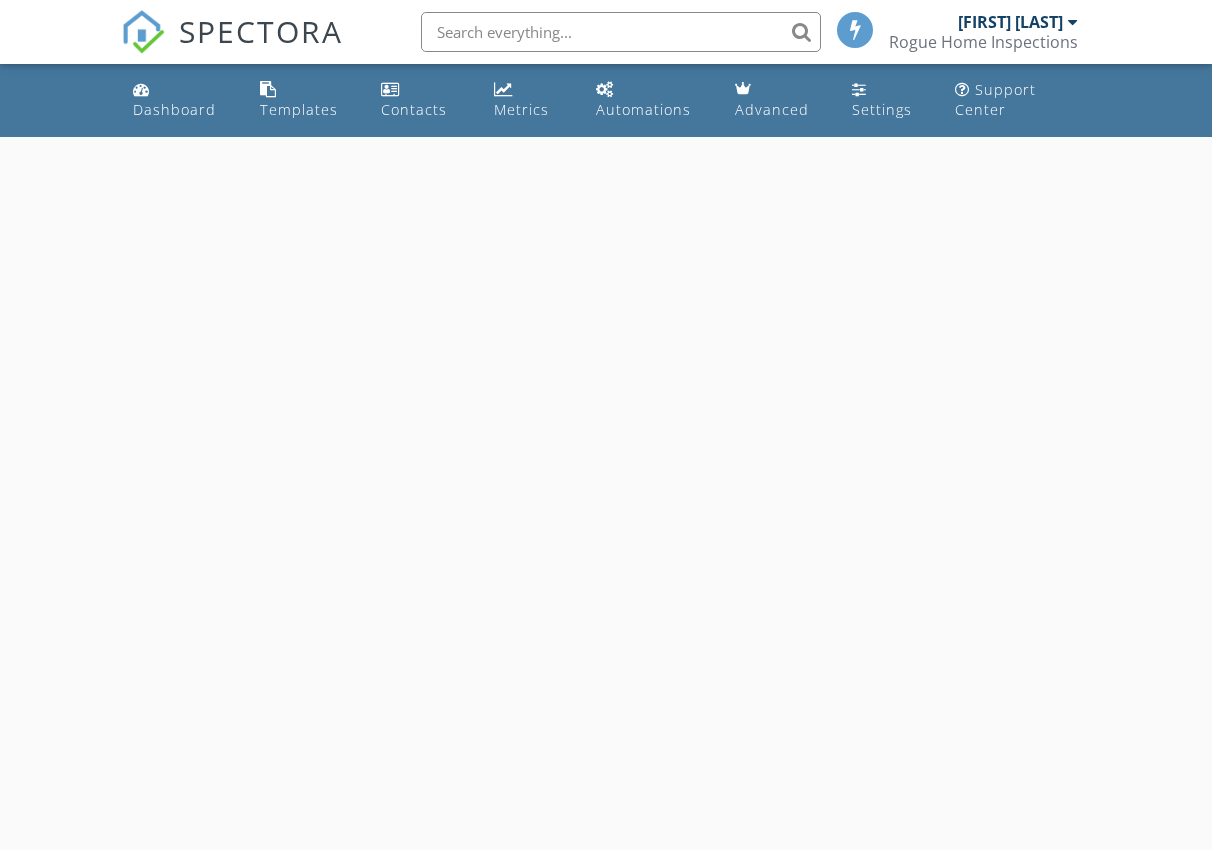 scroll, scrollTop: 0, scrollLeft: 0, axis: both 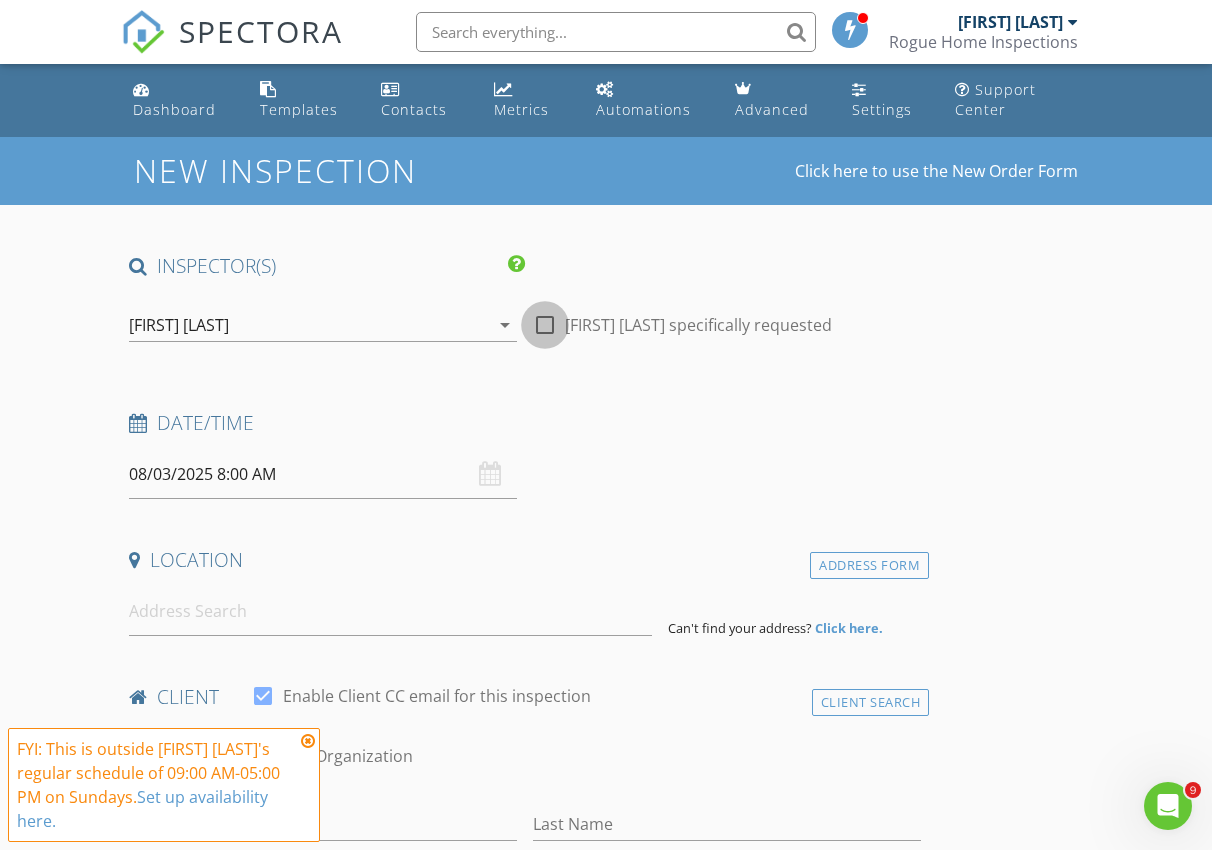 click at bounding box center (545, 325) 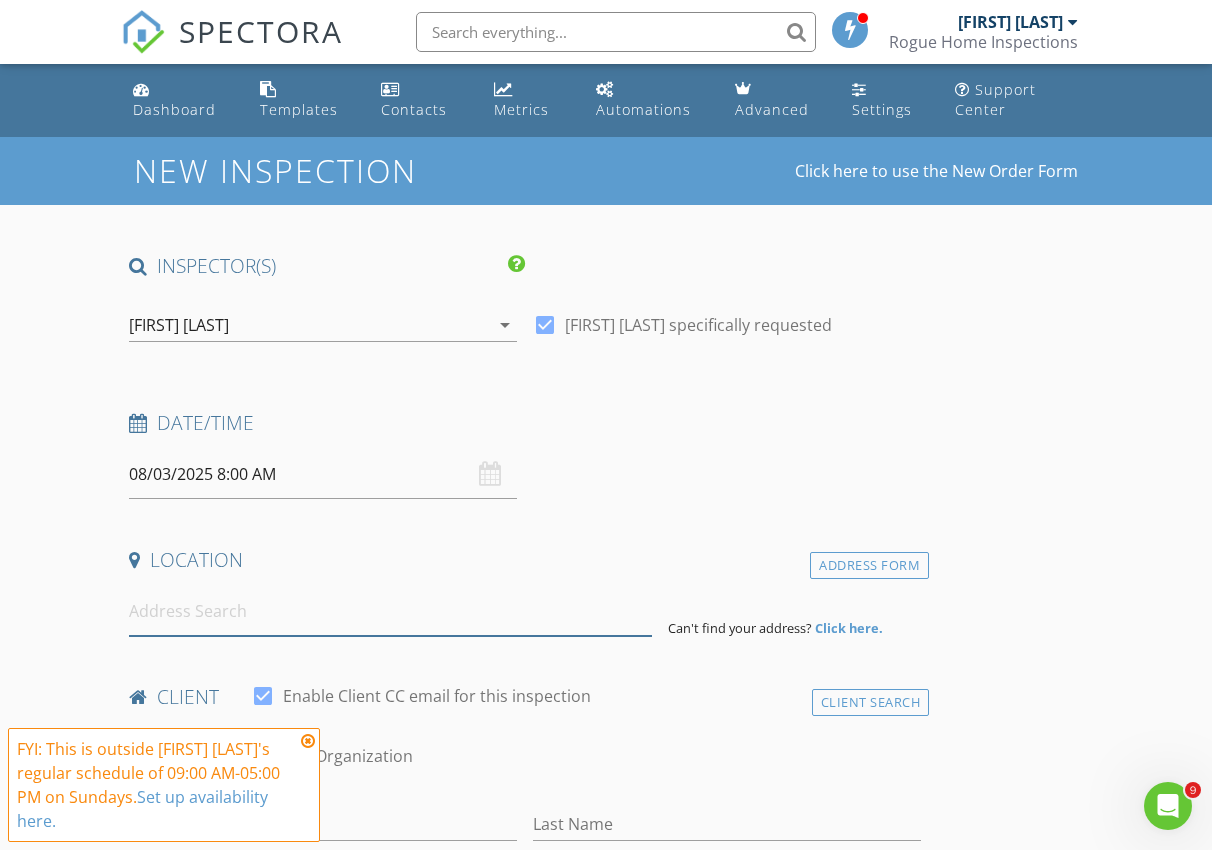 click at bounding box center (390, 611) 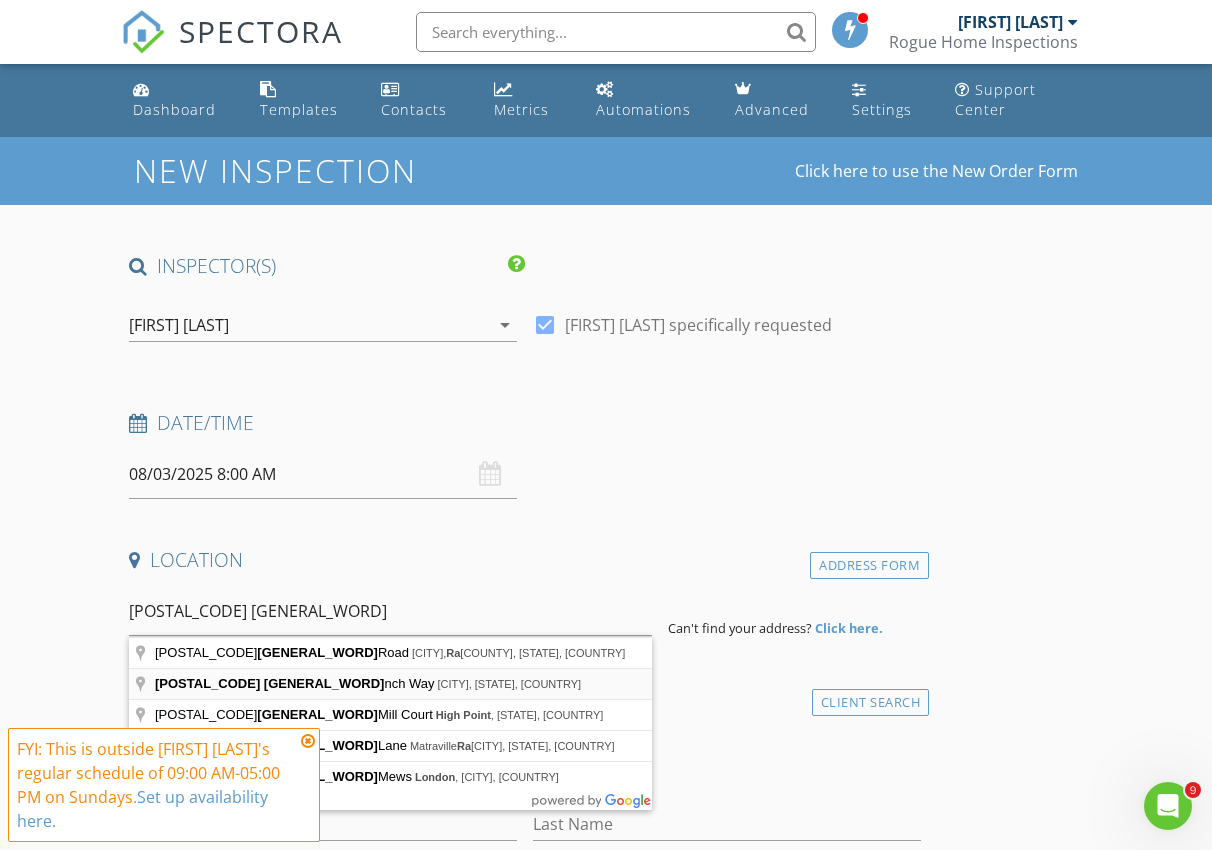 type on "[NUMBER] [STREET], [CITY], [STATE], [COUNTRY]" 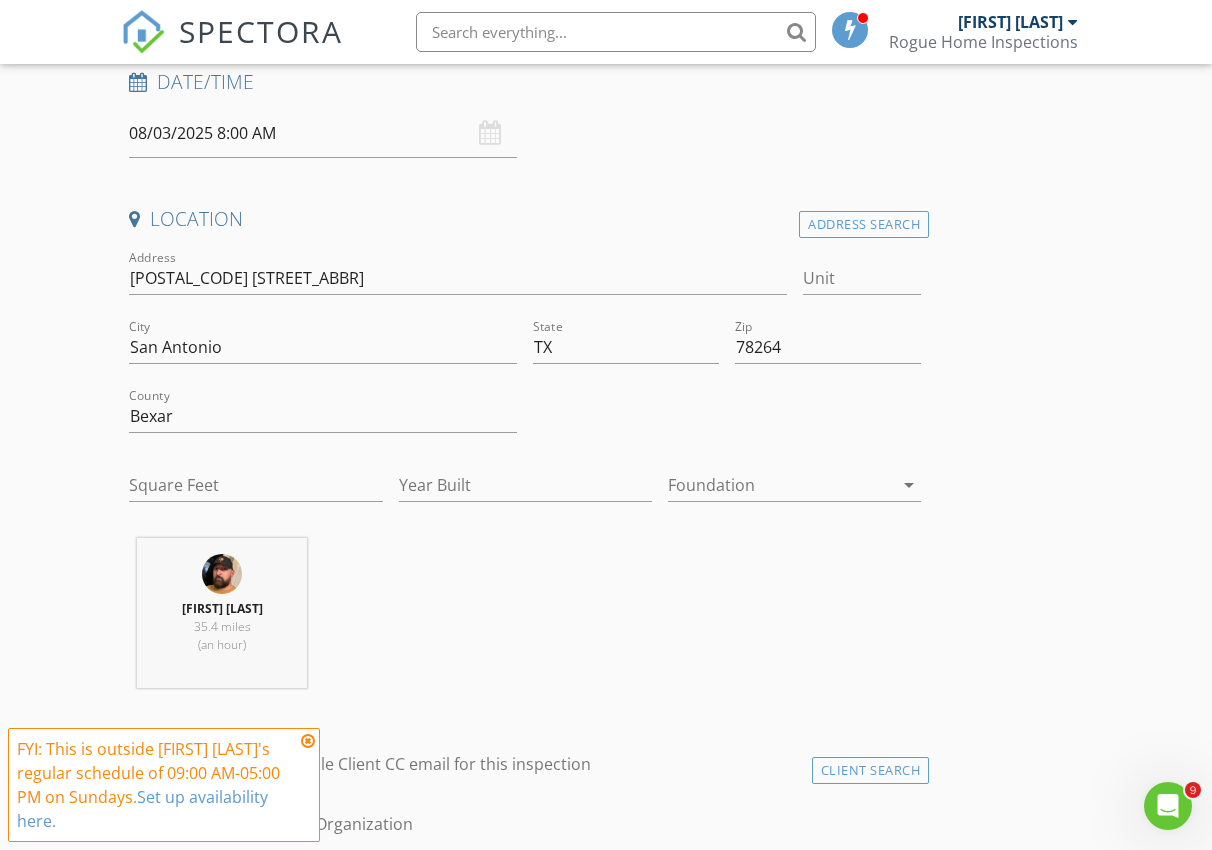 scroll, scrollTop: 349, scrollLeft: 0, axis: vertical 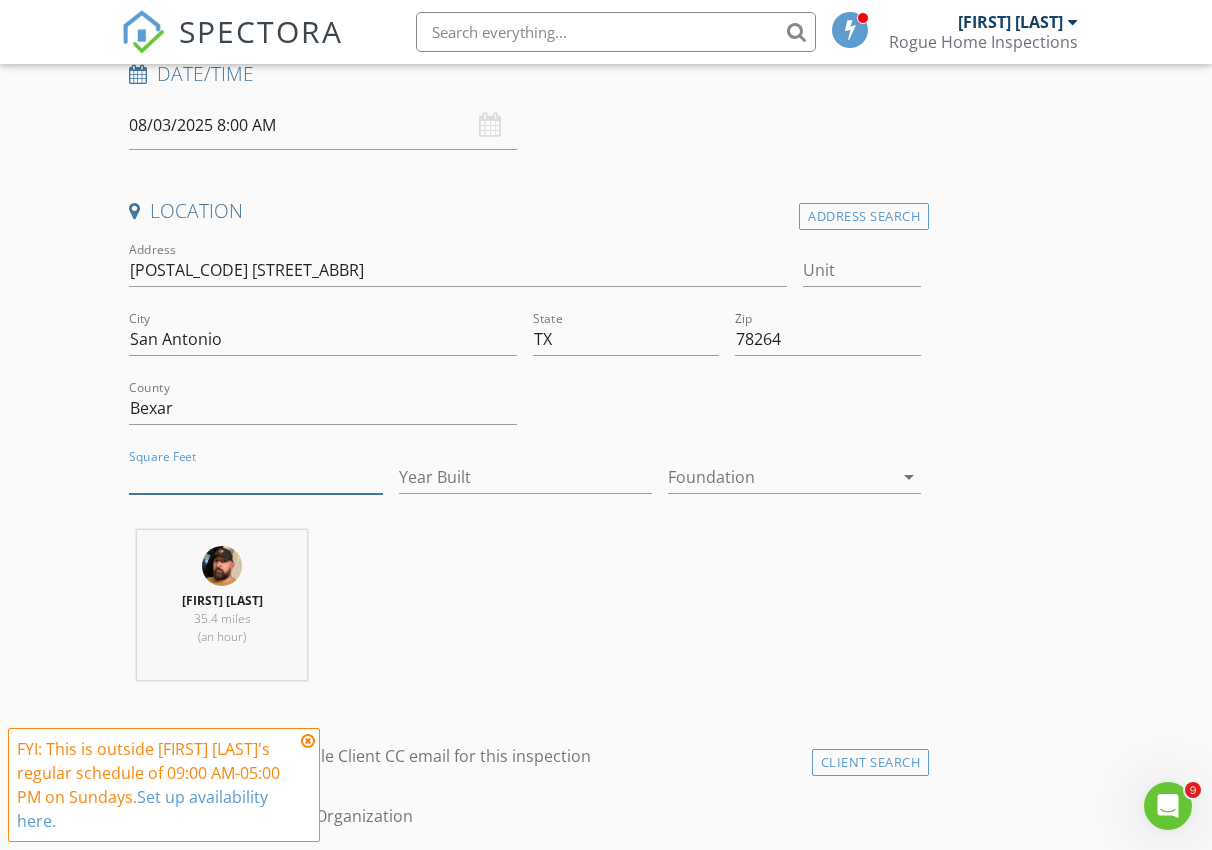 click on "Square Feet" at bounding box center (255, 477) 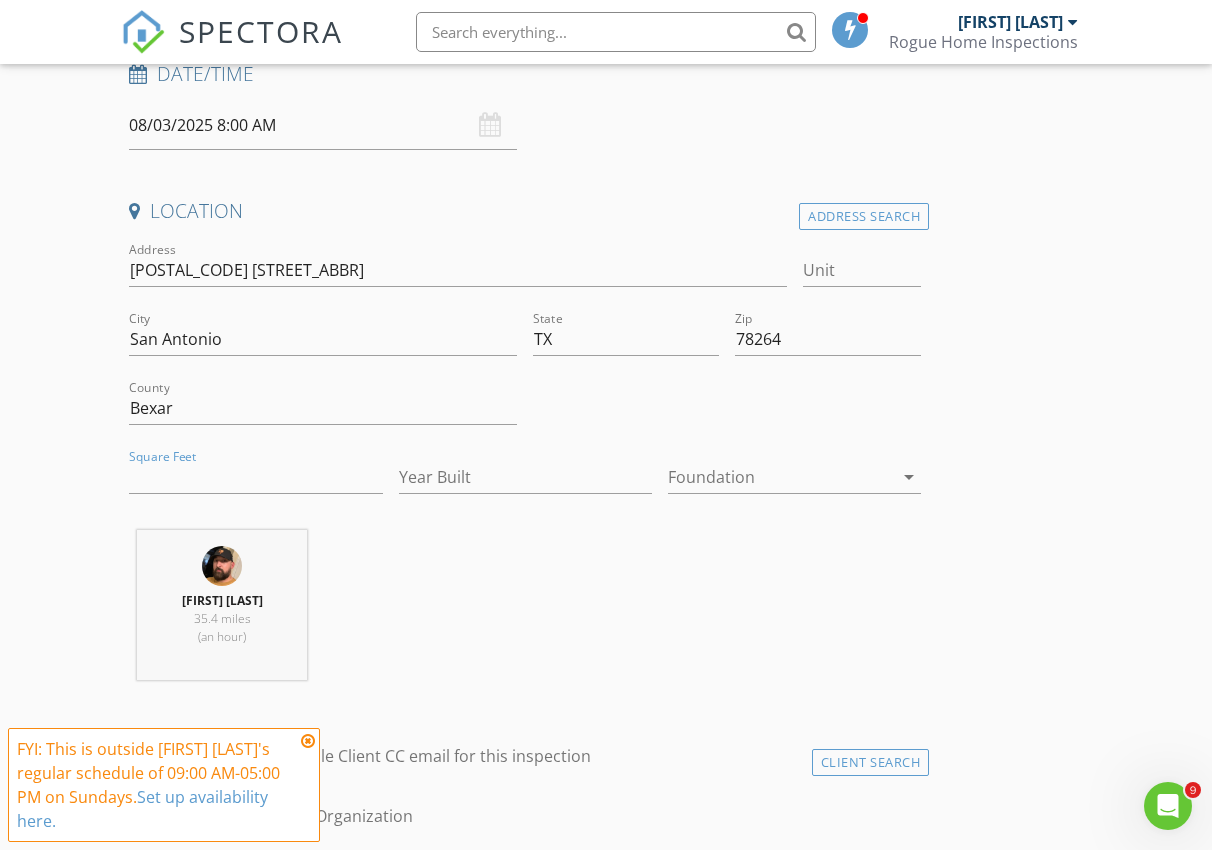 click at bounding box center [308, 741] 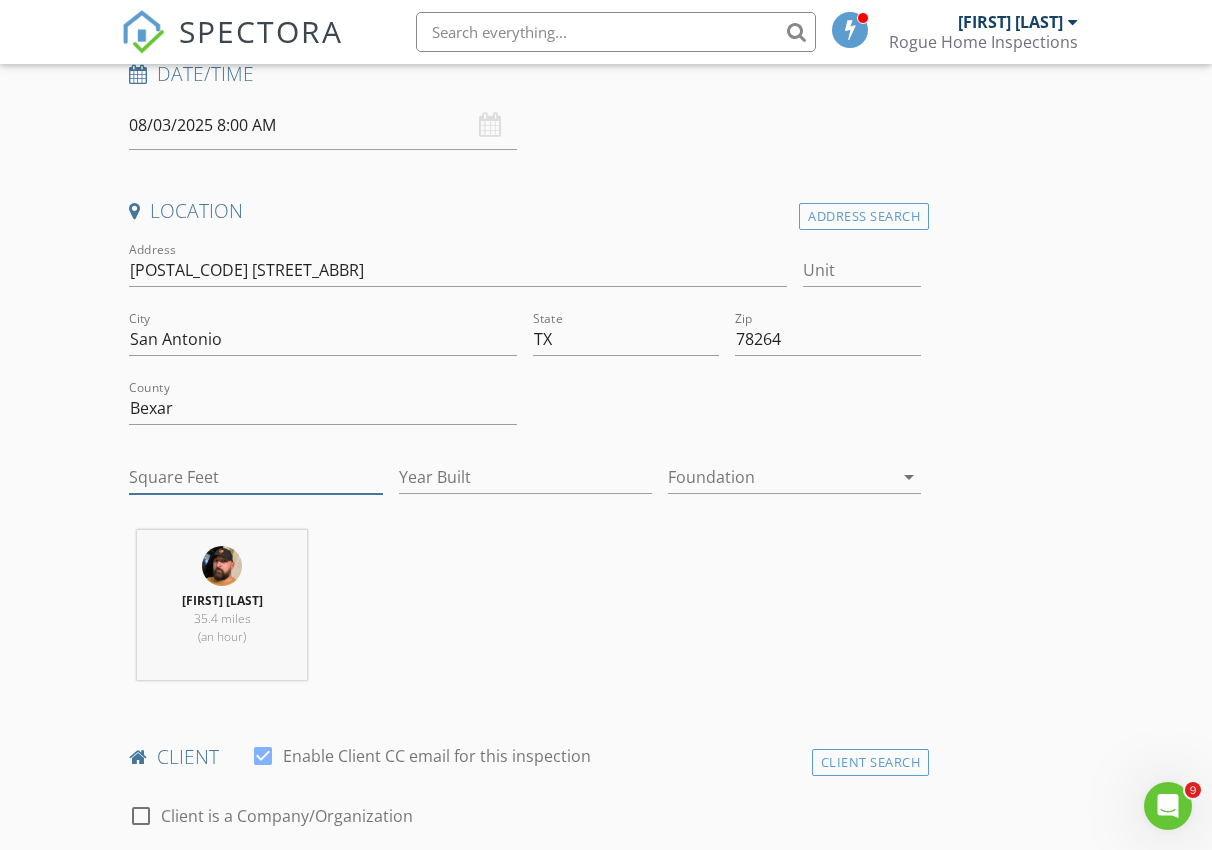 click on "Square Feet" at bounding box center [255, 477] 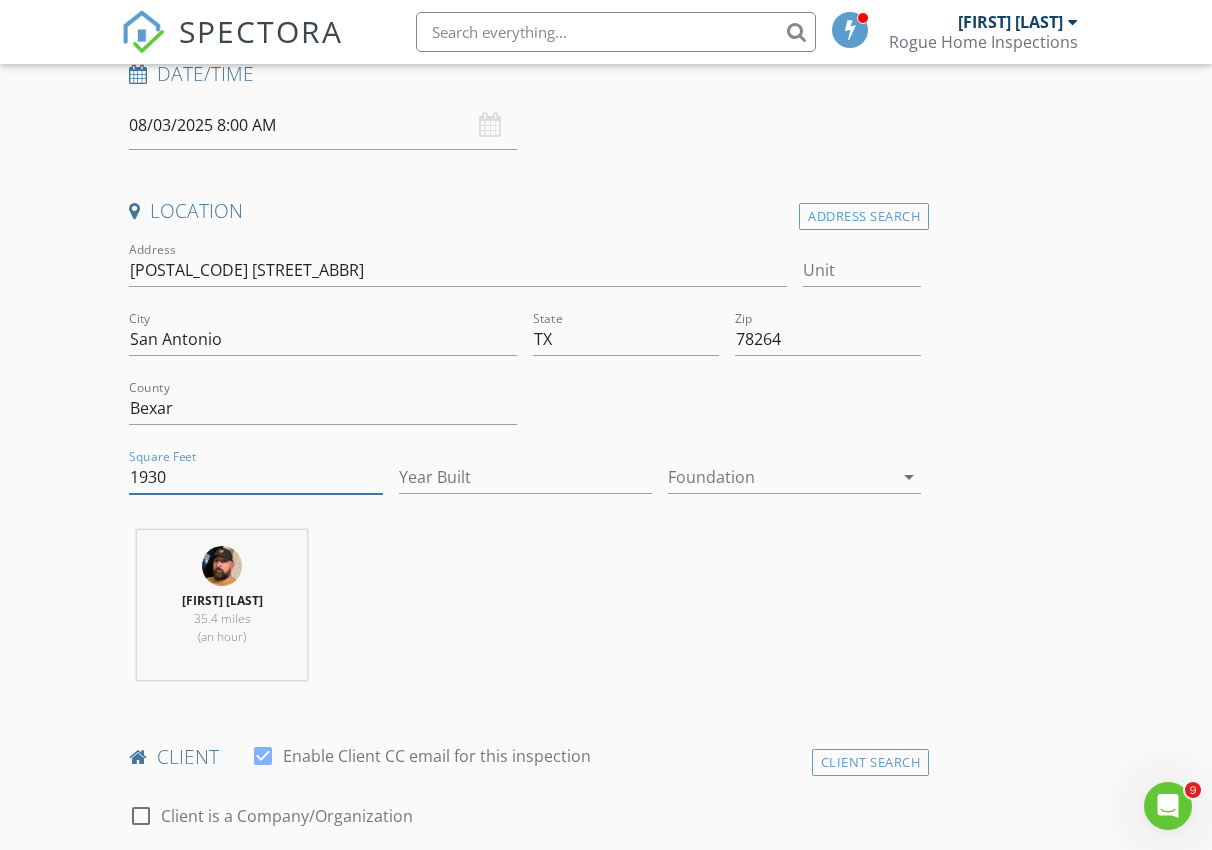 type on "1930" 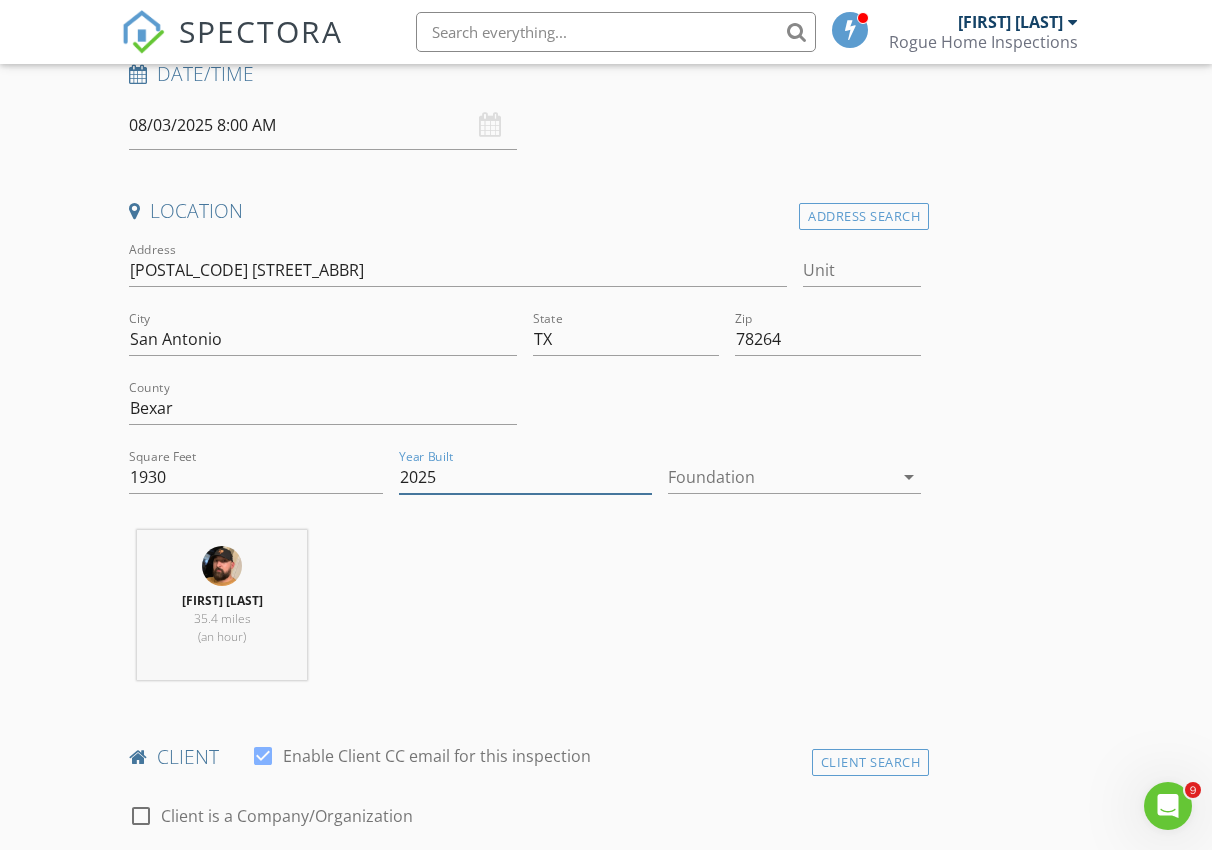 type on "2025" 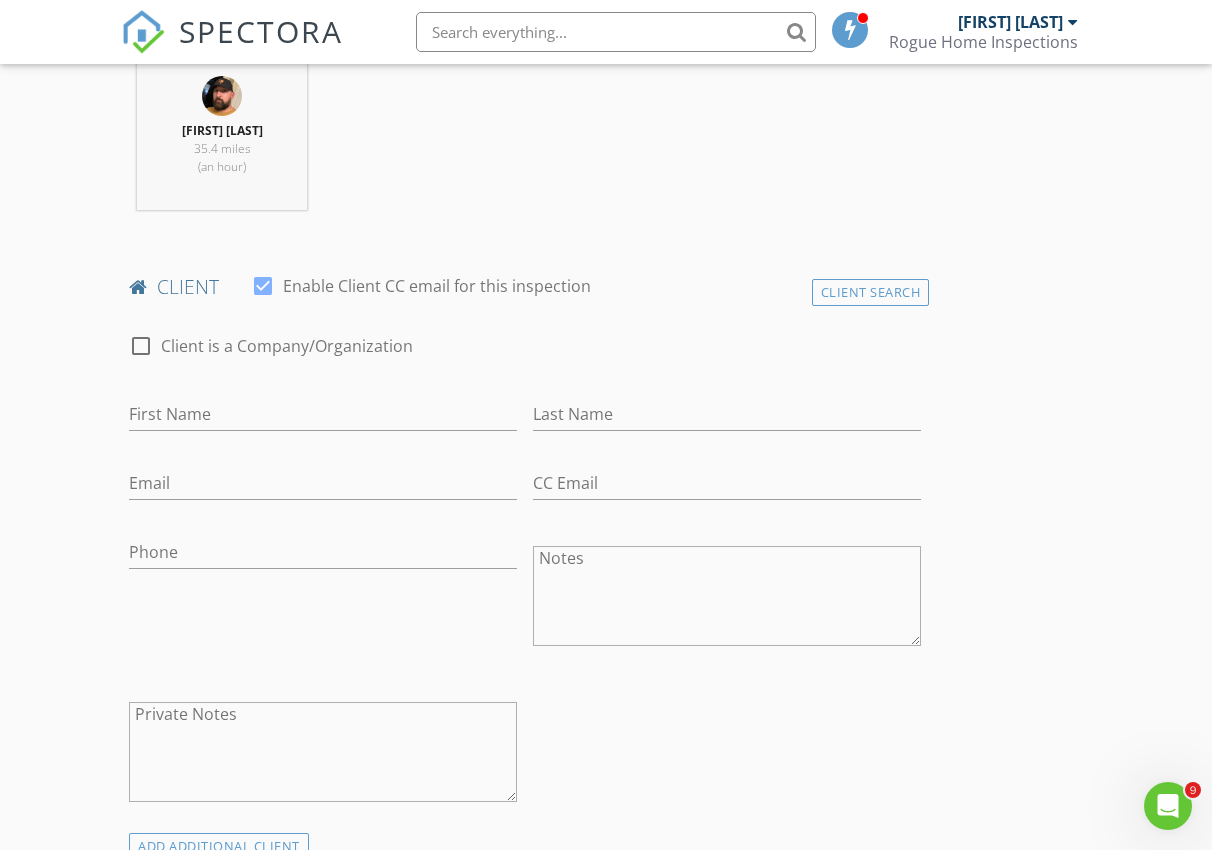 scroll, scrollTop: 824, scrollLeft: 0, axis: vertical 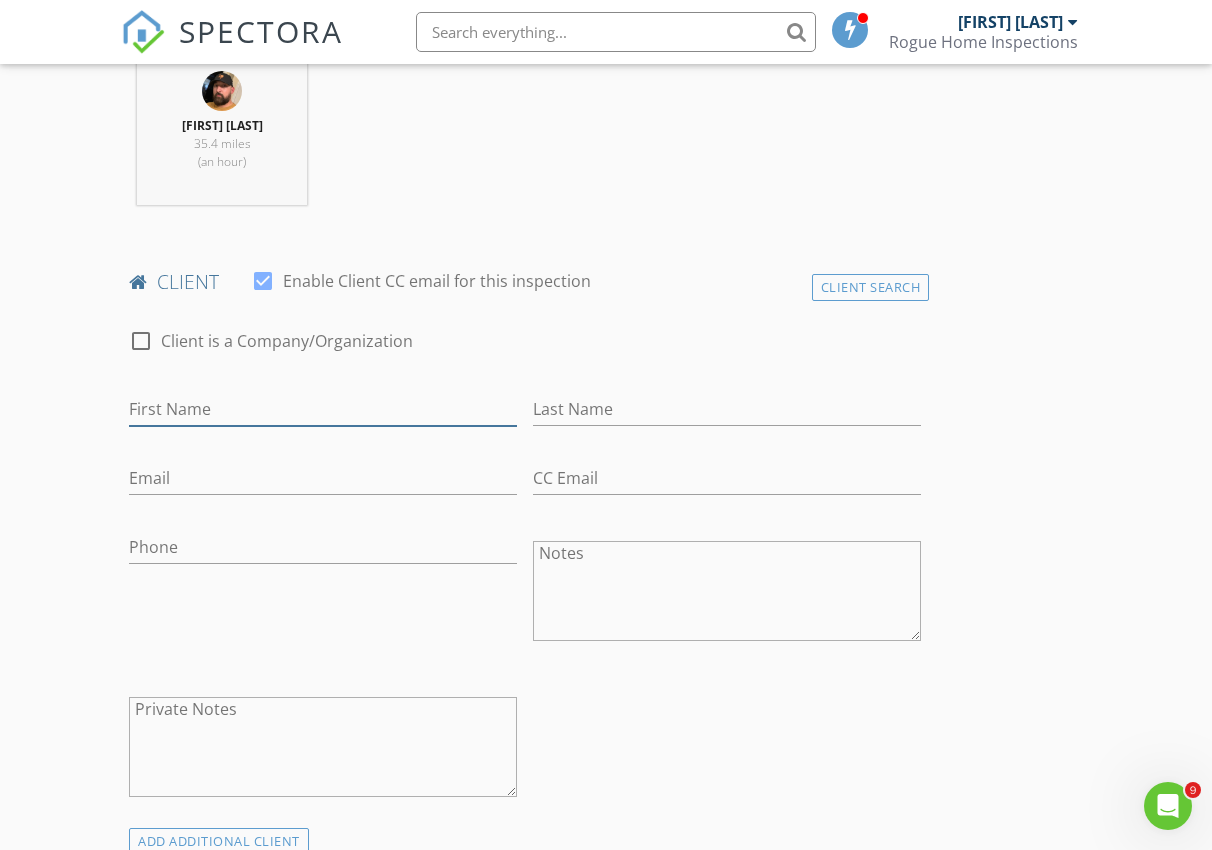 click on "First Name" at bounding box center (323, 409) 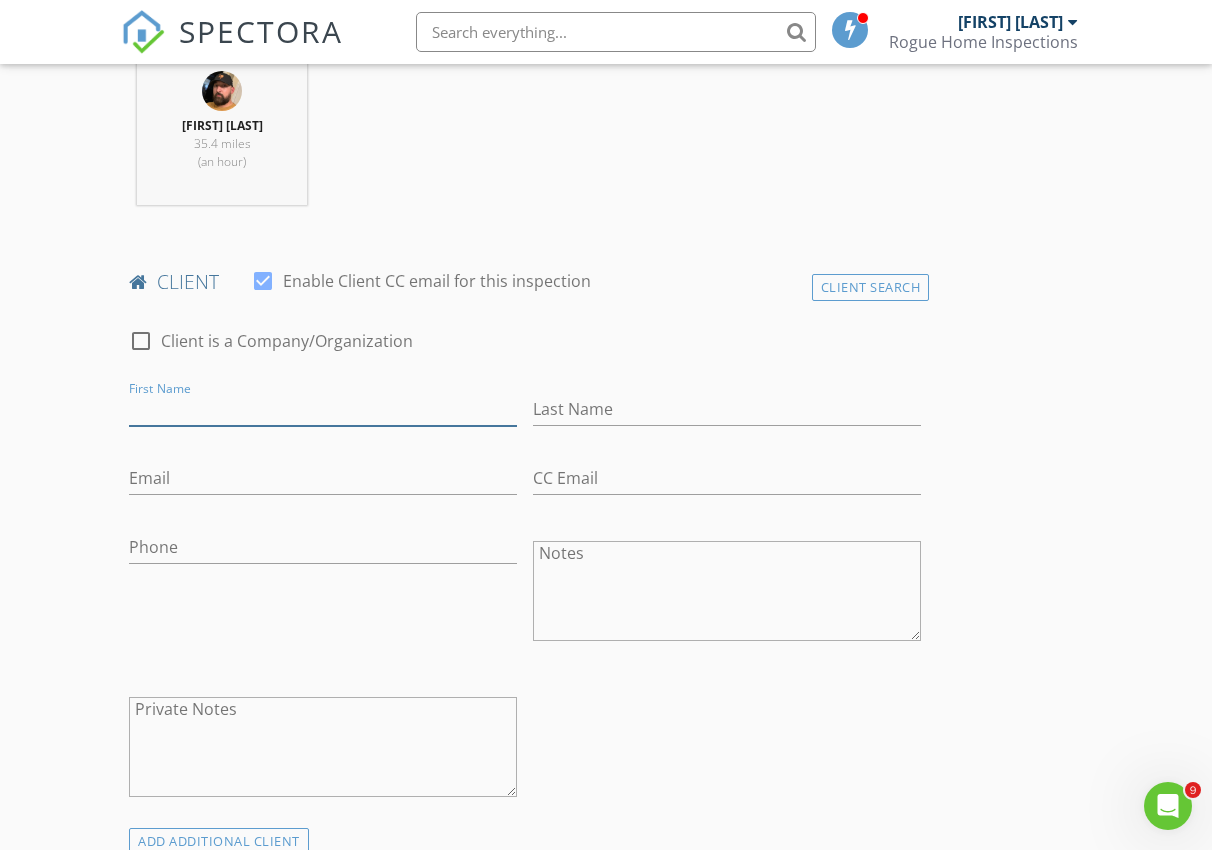 paste on "[FIRST] [LAST]" 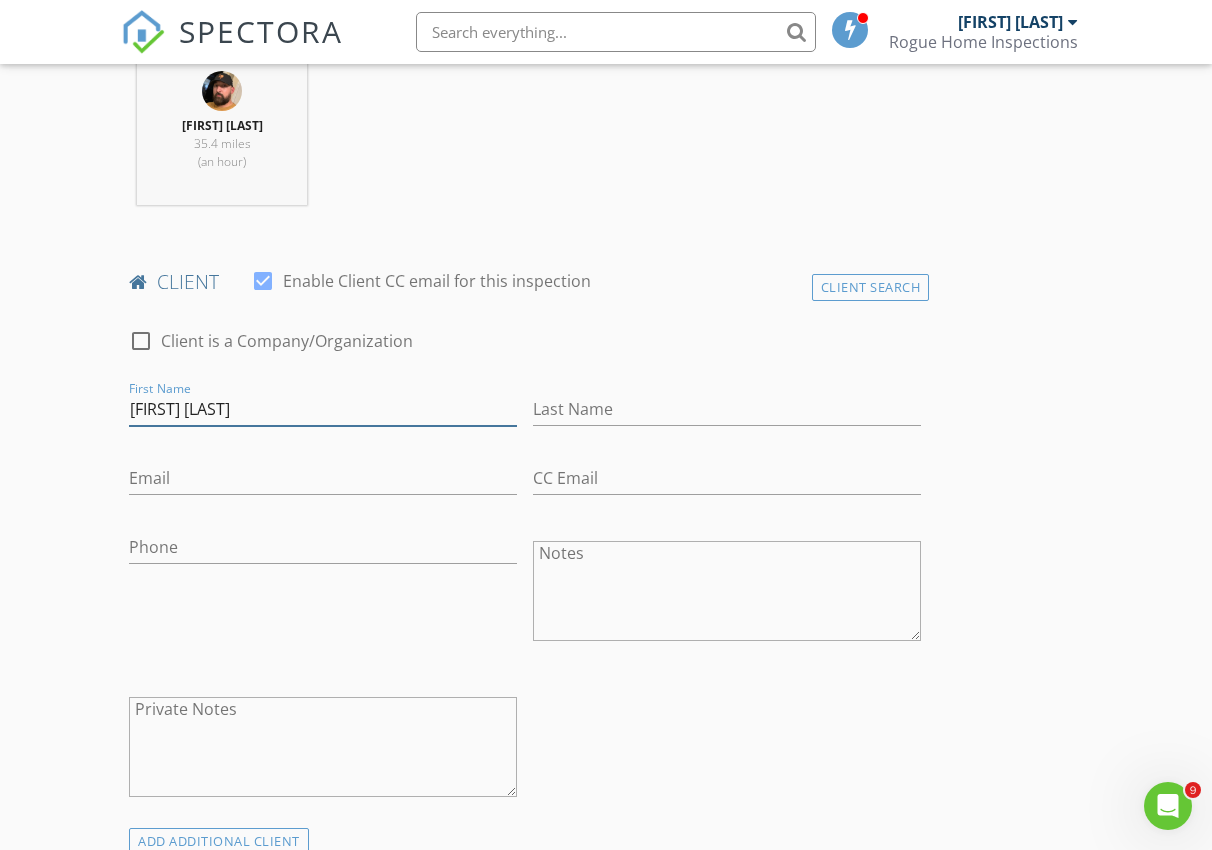 type on "[FIRST] [LAST]" 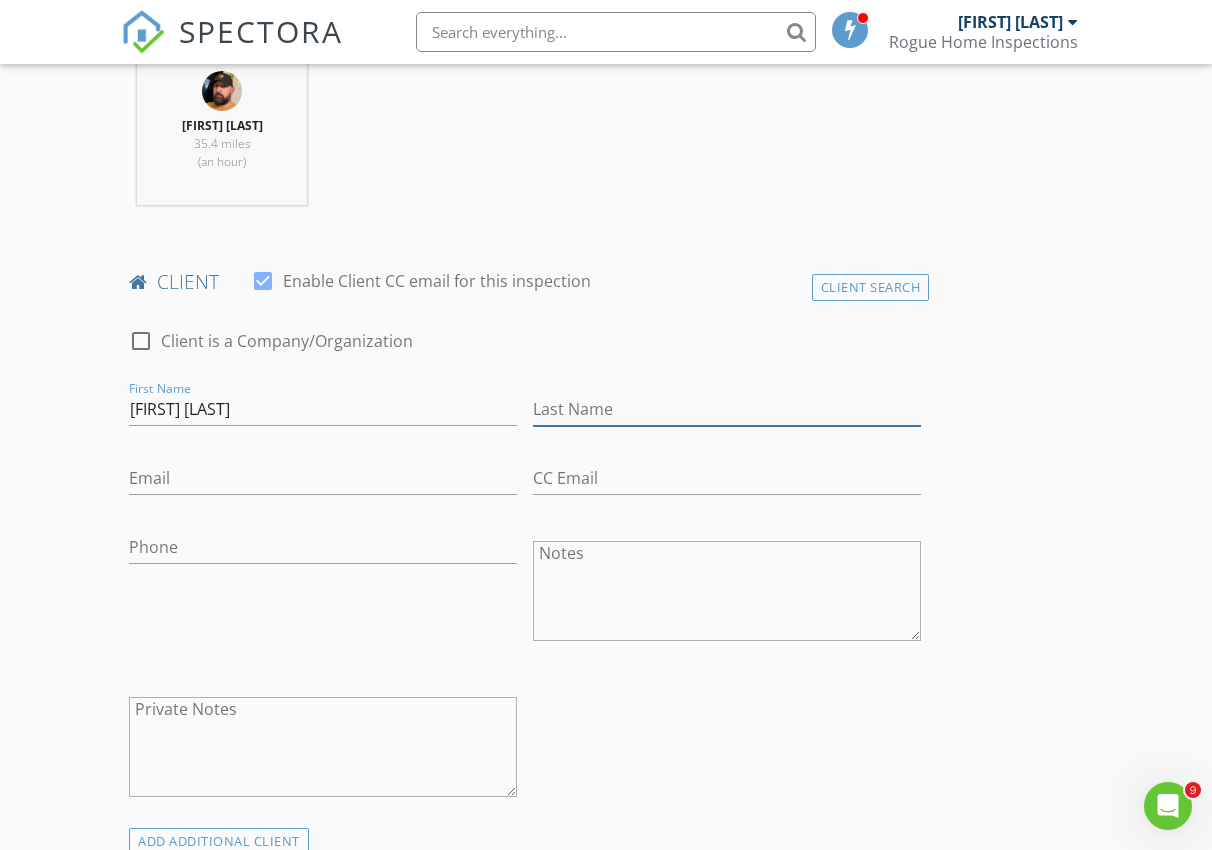 click on "Last Name" at bounding box center (727, 409) 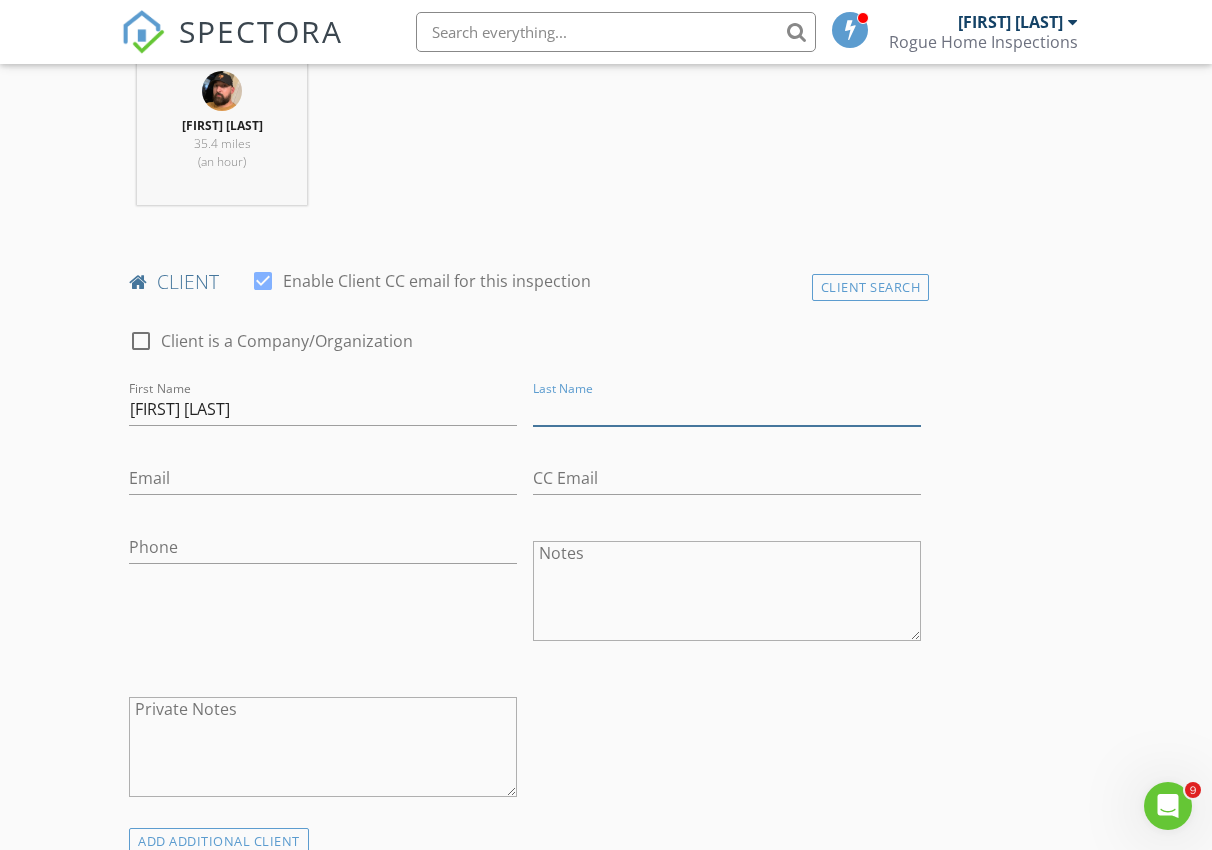 paste on "[FIRST] [LAST]" 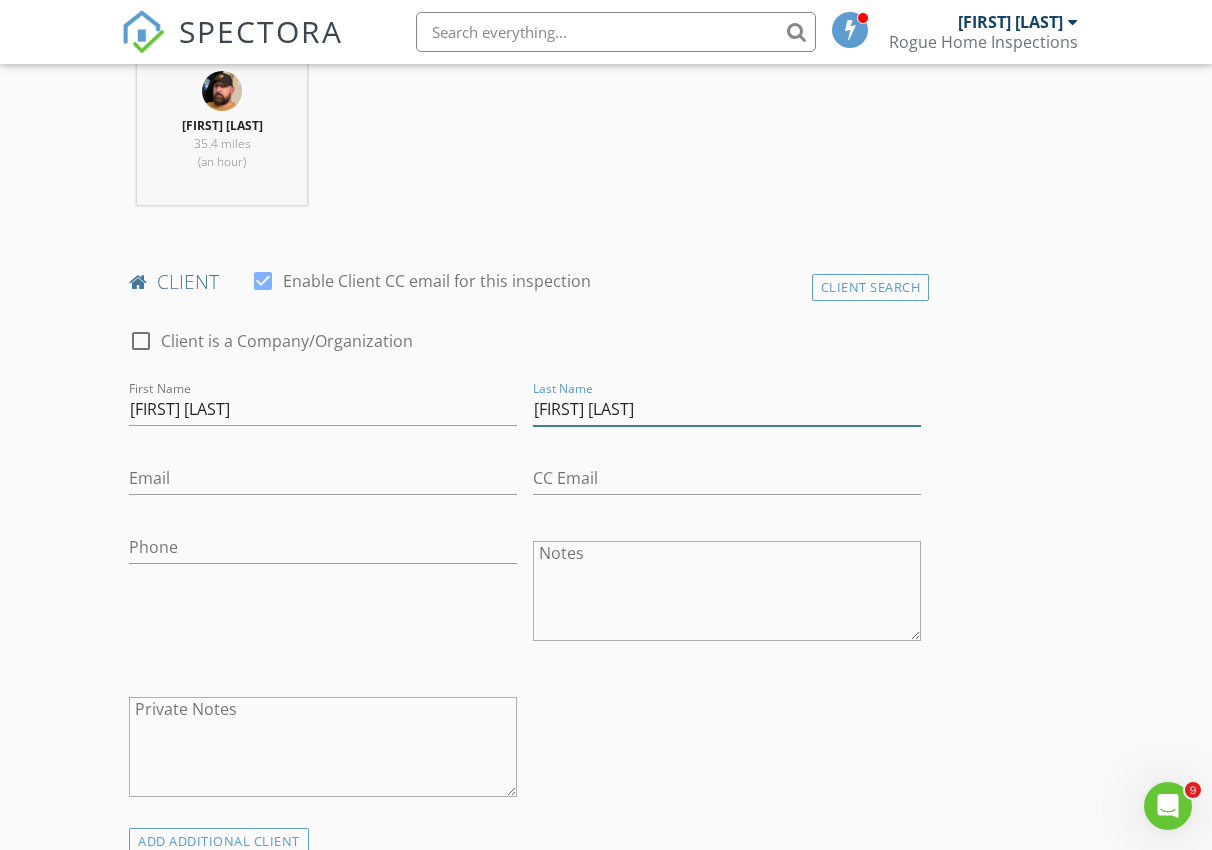 drag, startPoint x: 580, startPoint y: 407, endPoint x: 479, endPoint y: 412, distance: 101.12369 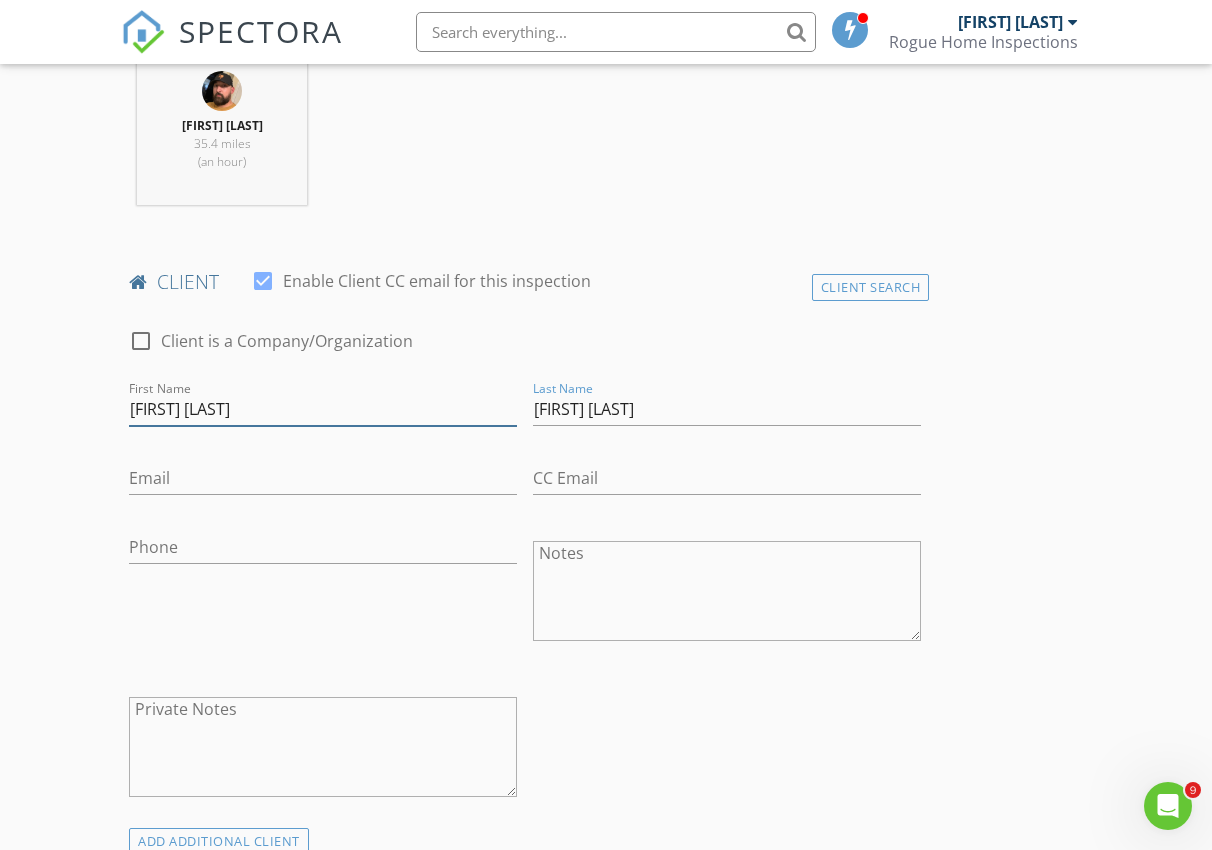 click on "check_box_outline_blank Client is a Company/Organization     First Name [FIRST]   Last Name [LAST]   Email   CC Email   Phone           Notes   Private Notes" at bounding box center (525, 568) 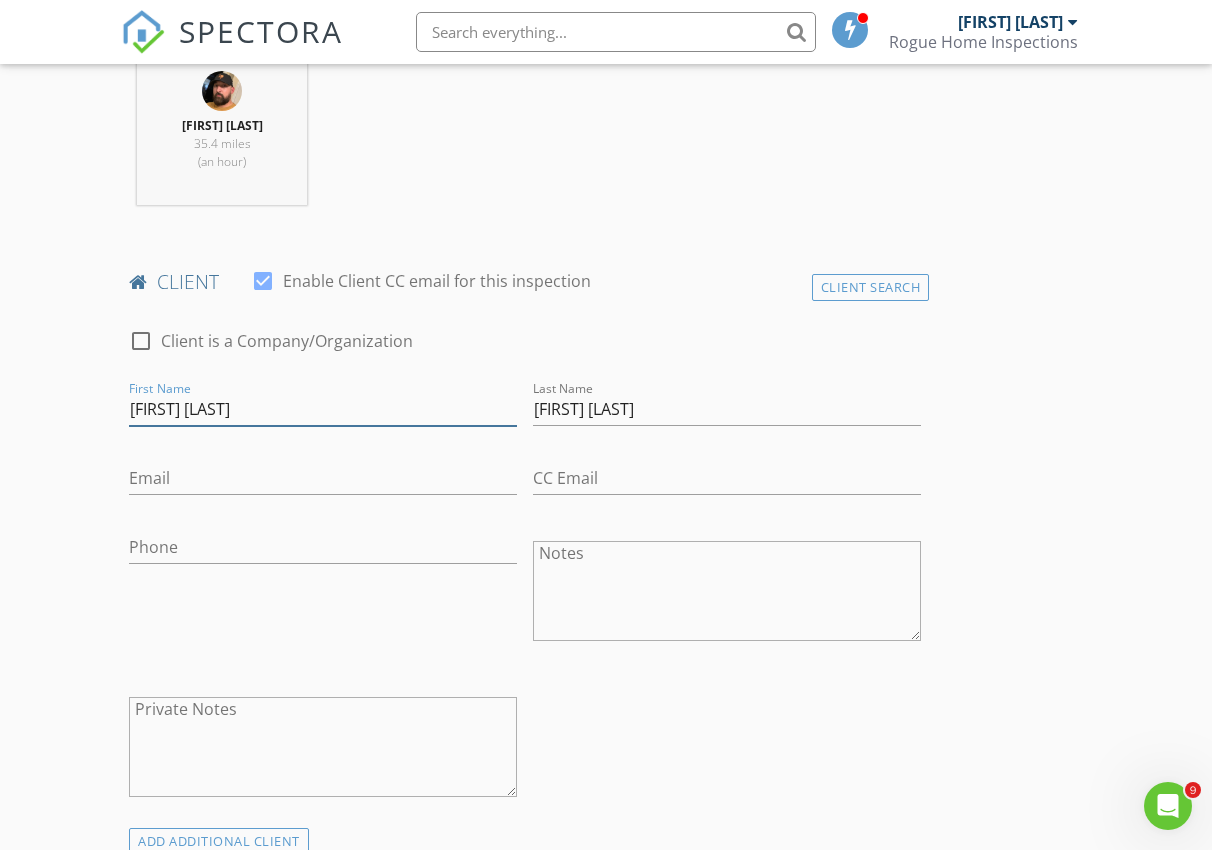 type on "[FIRST] [LAST]" 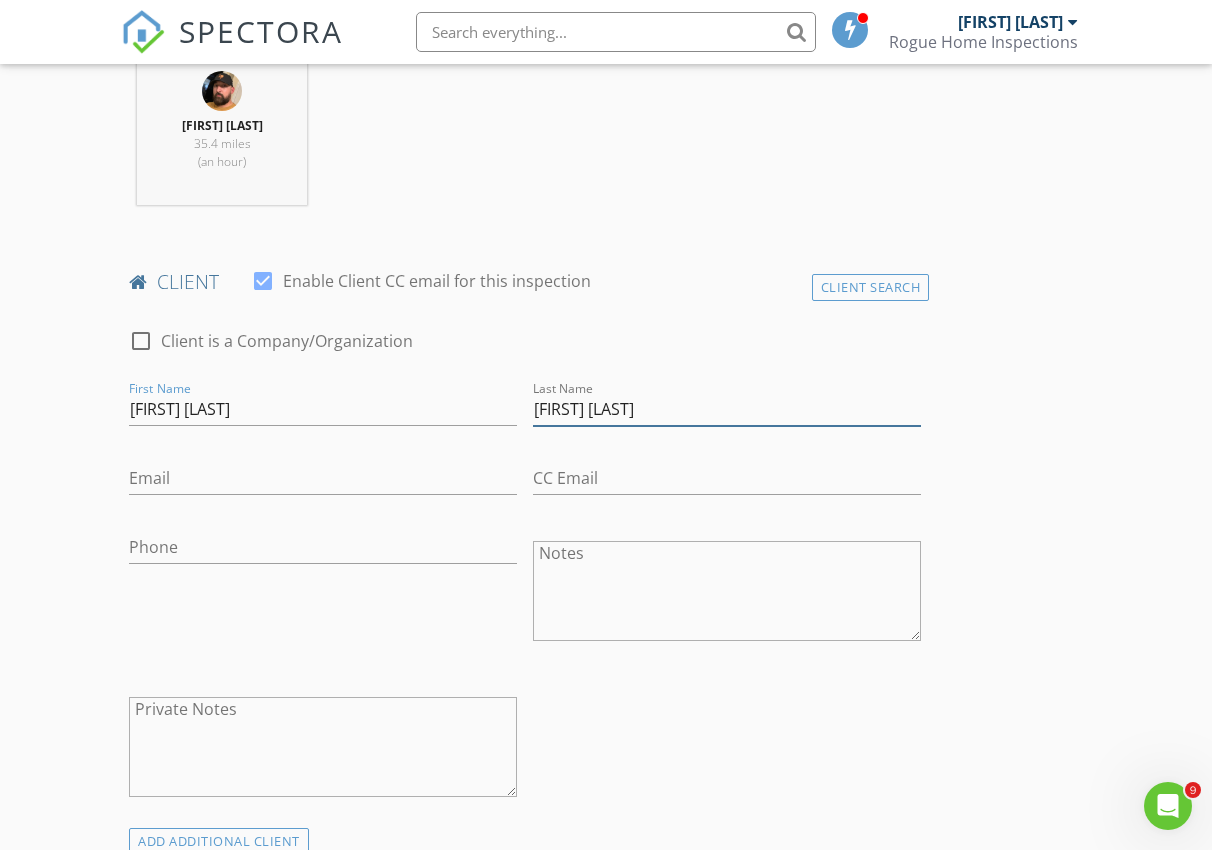 click on "[FIRST] [LAST]" at bounding box center [727, 409] 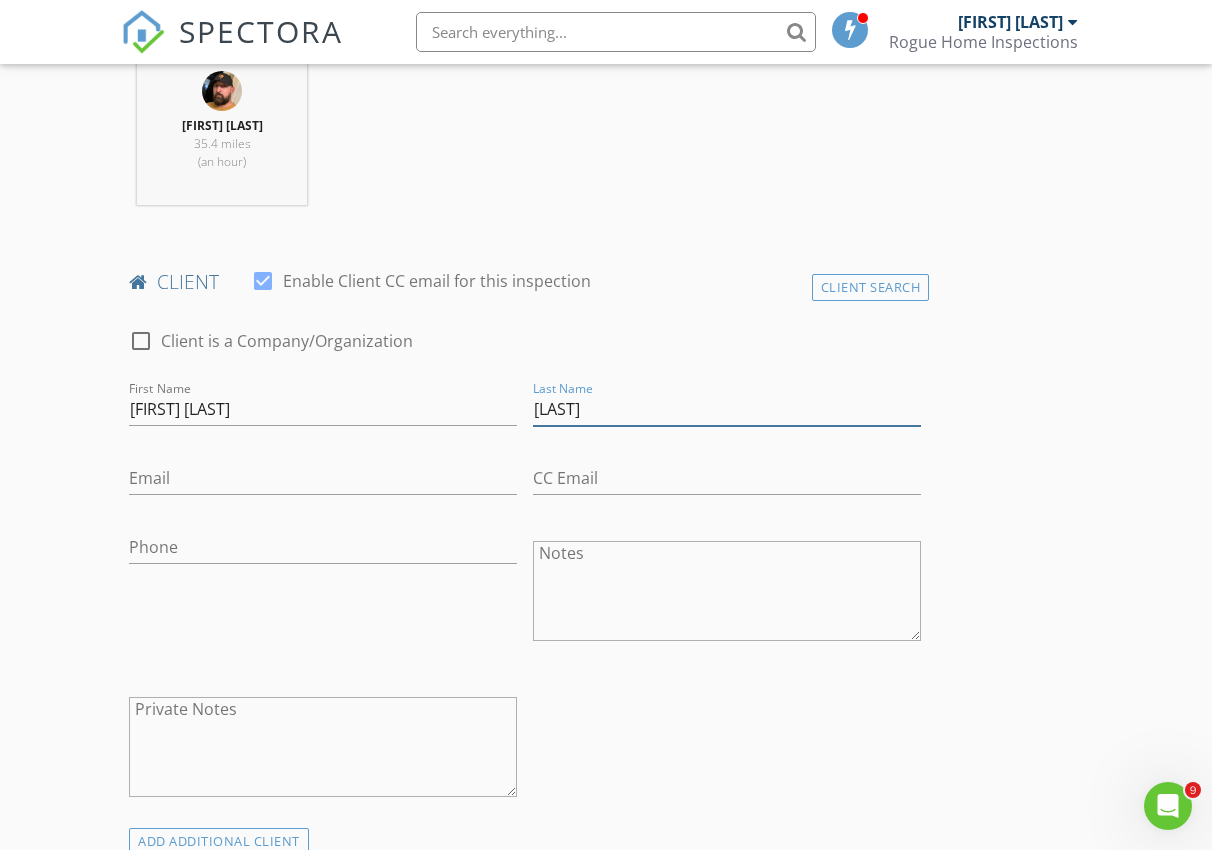type on "[LAST]" 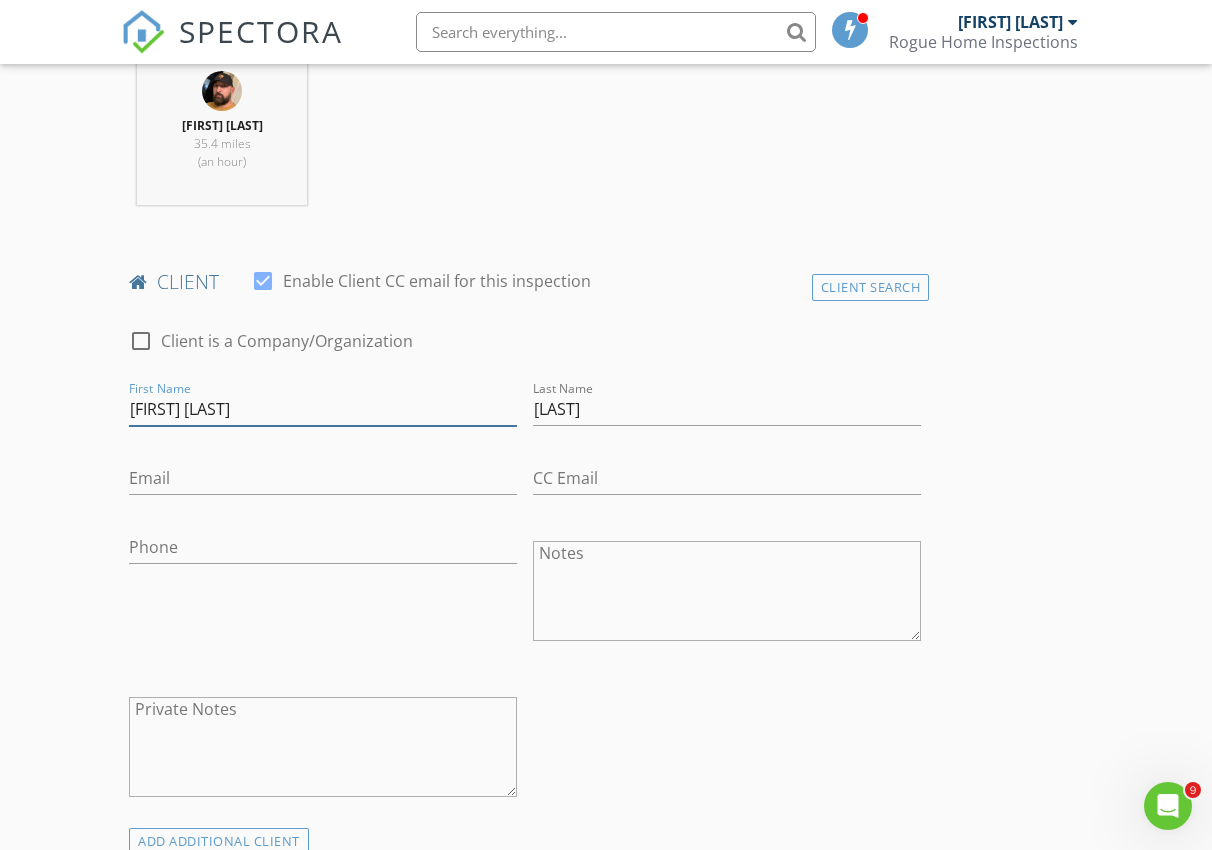 click on "[FIRST] [LAST]" at bounding box center (323, 409) 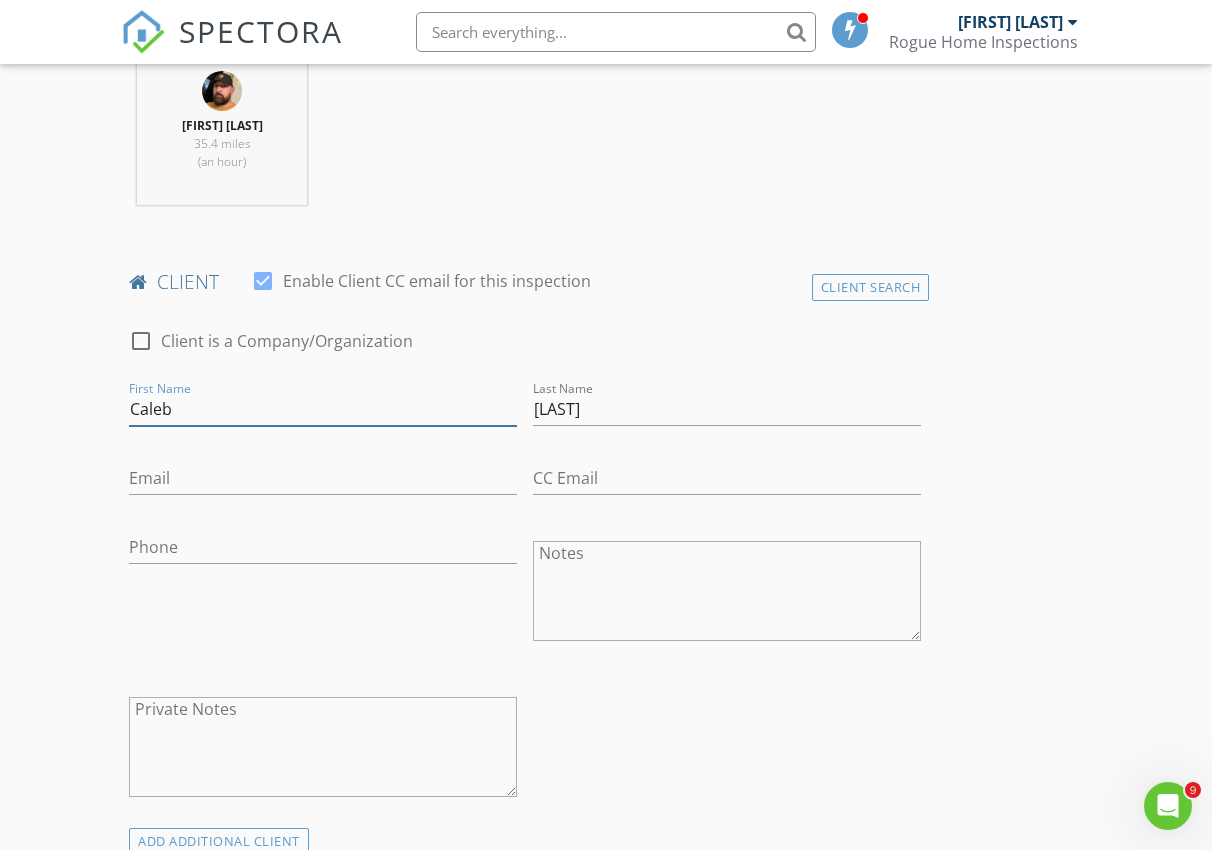 type on "Caleb" 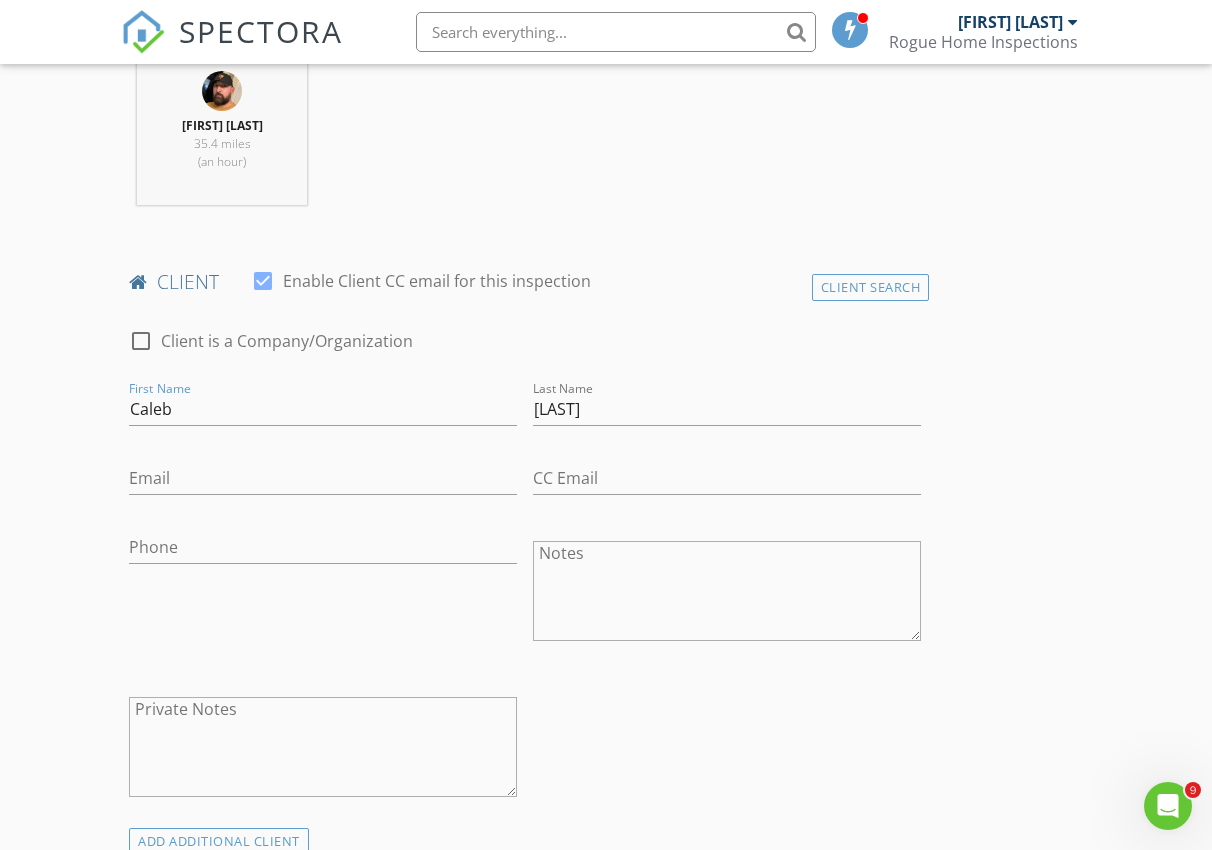 click on "Email" at bounding box center (323, 482) 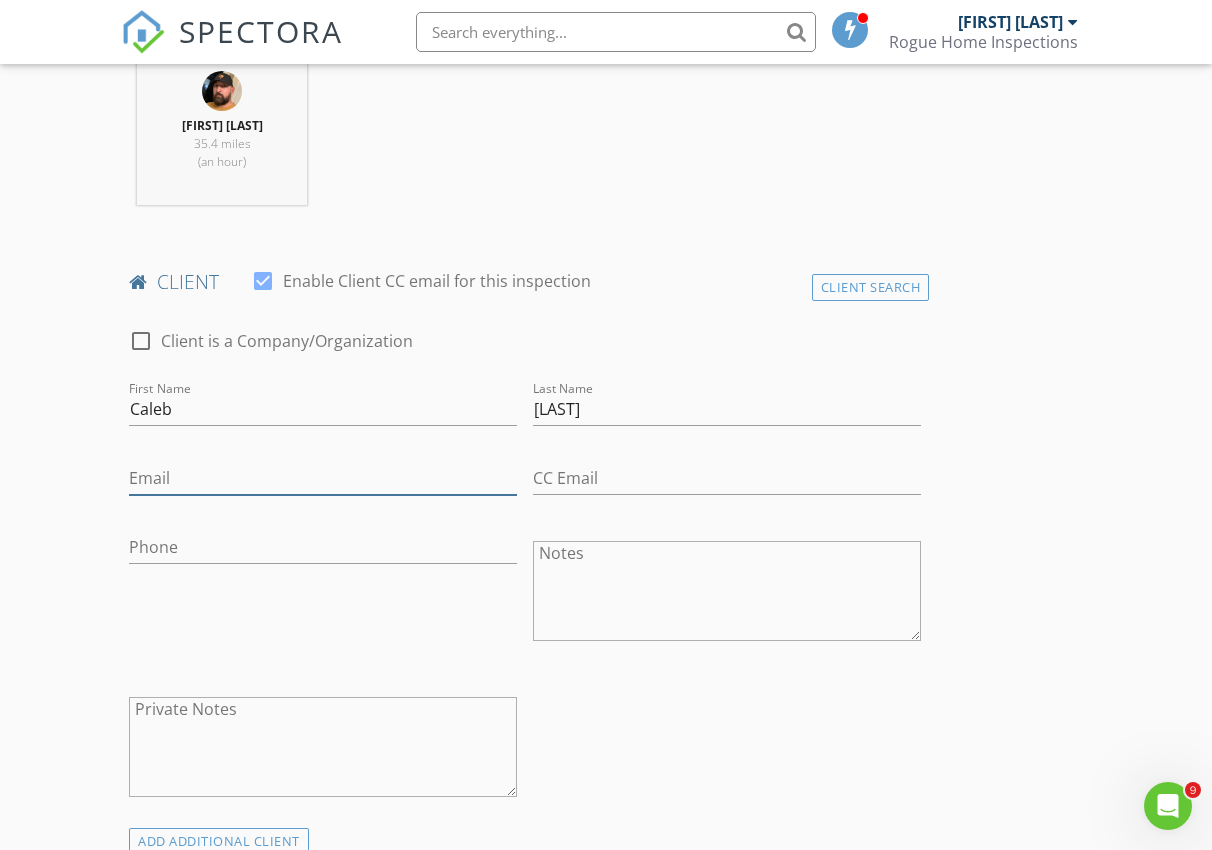 click on "Email" at bounding box center [323, 478] 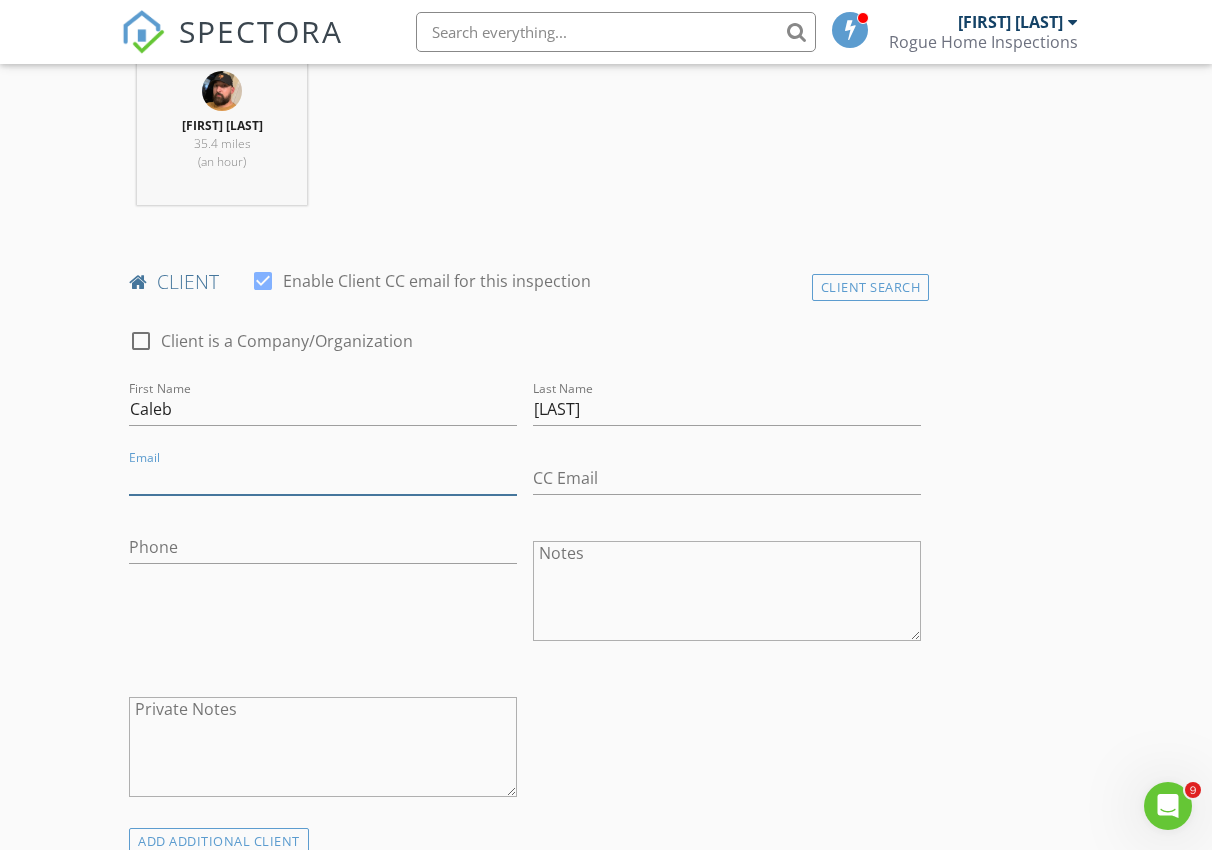 paste on "Calebtellez@yahoo.com" 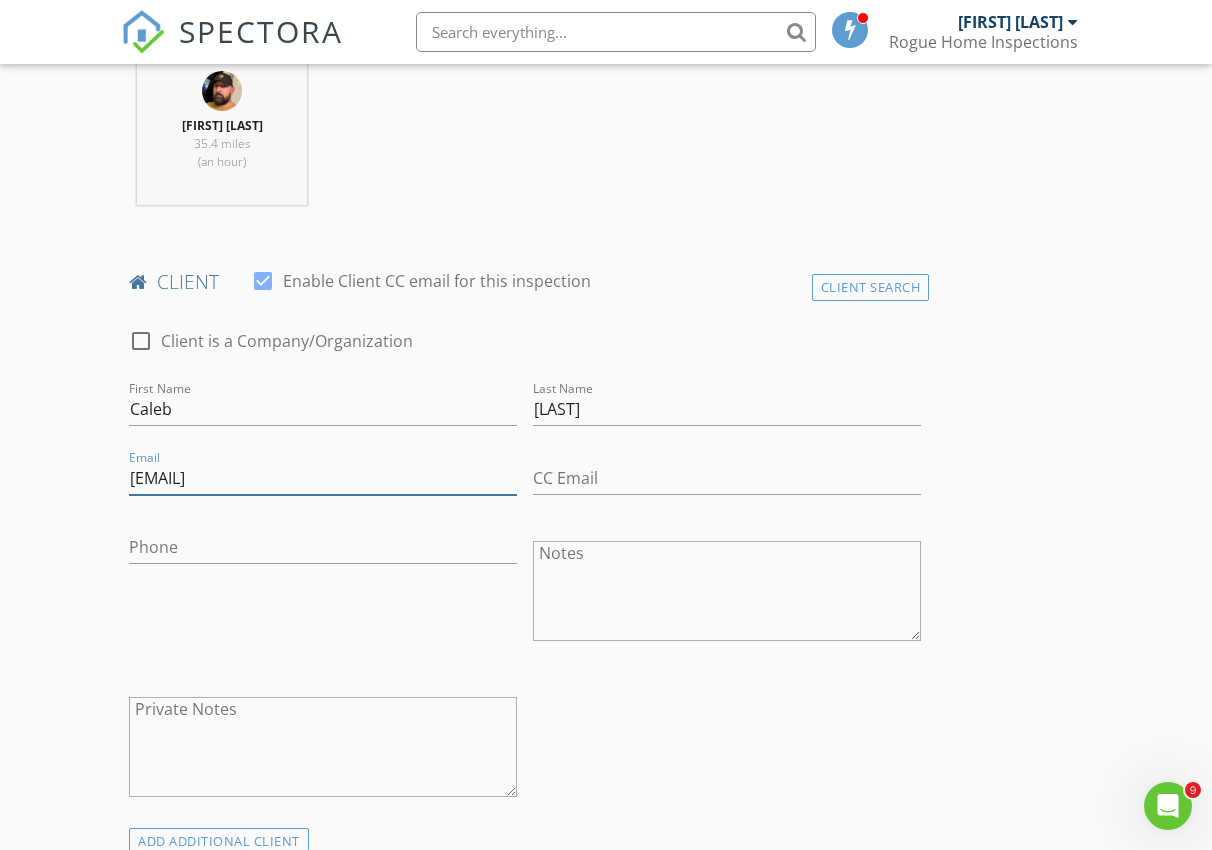 type on "Calebtellez@yahoo.com" 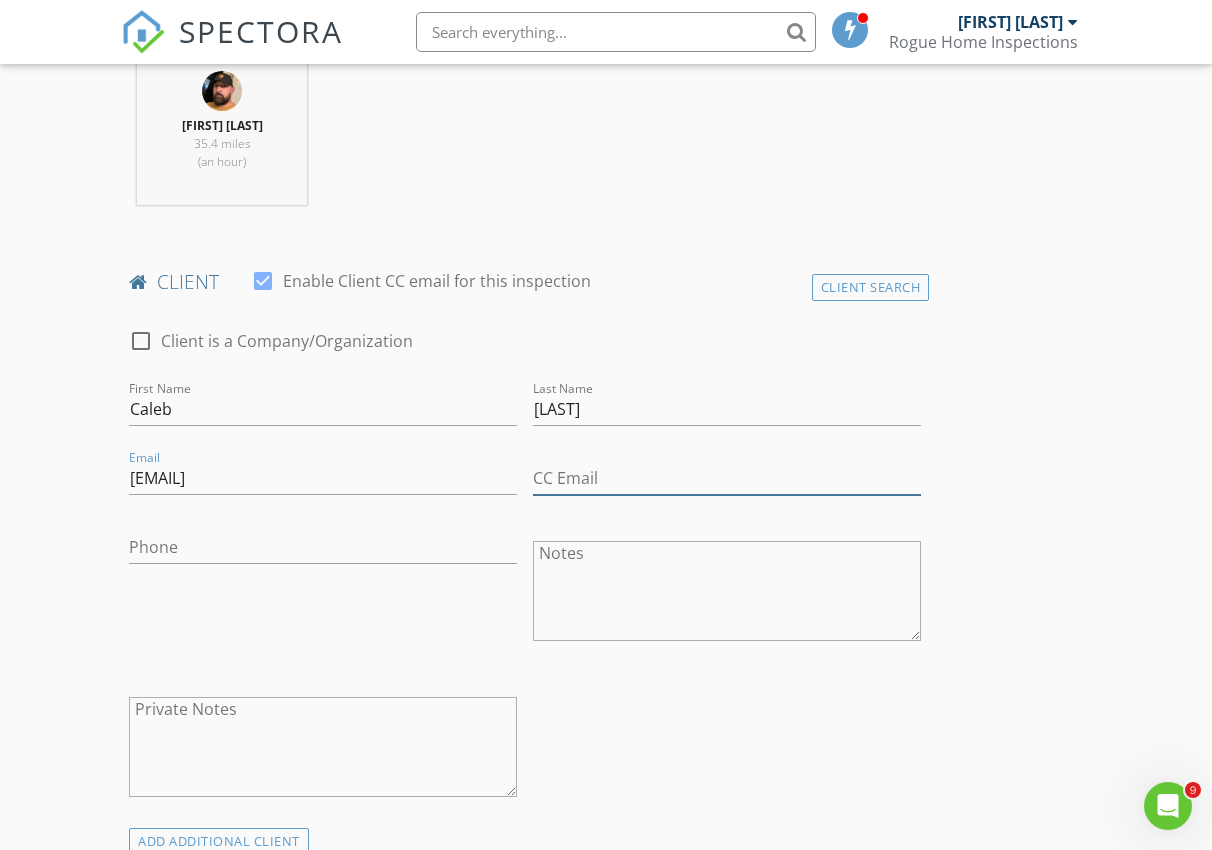 click on "CC Email" at bounding box center [727, 478] 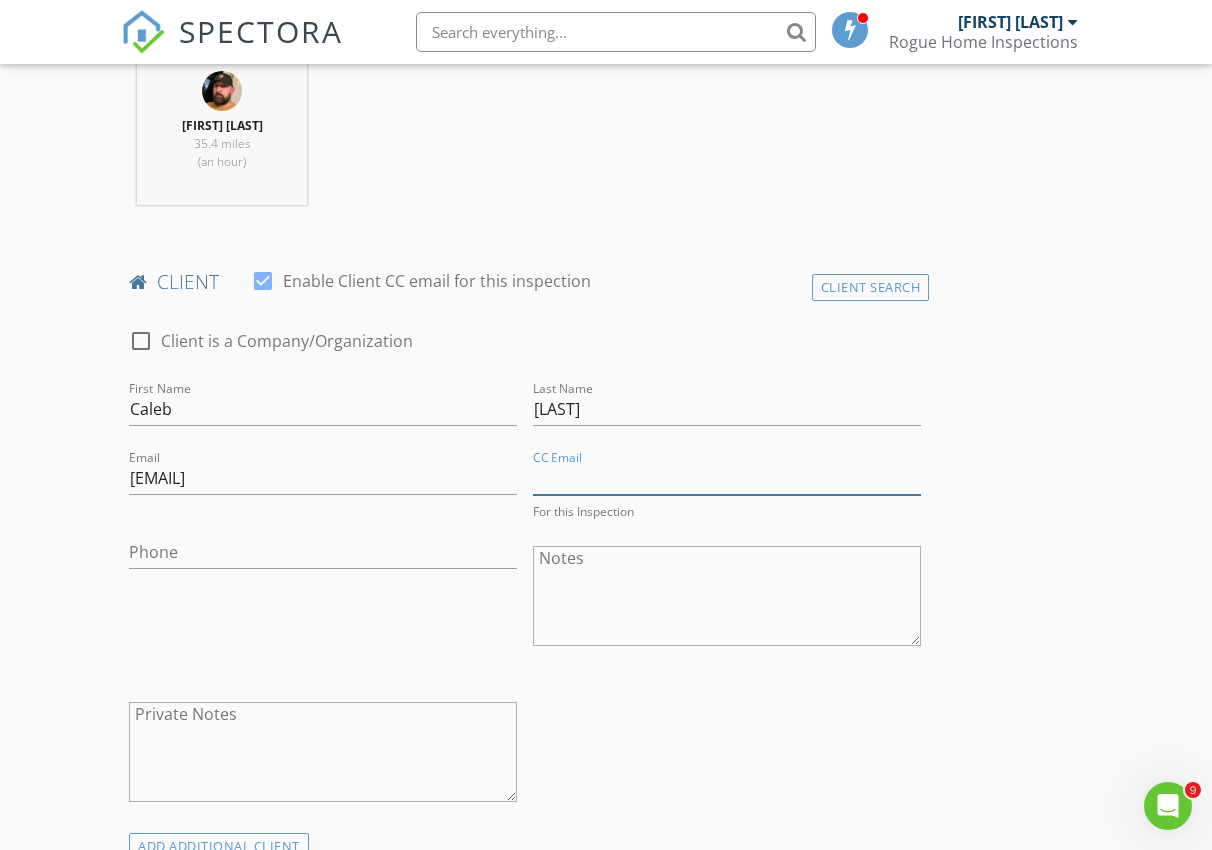 paste on "[FIRST].[LAST]@[example.com]" 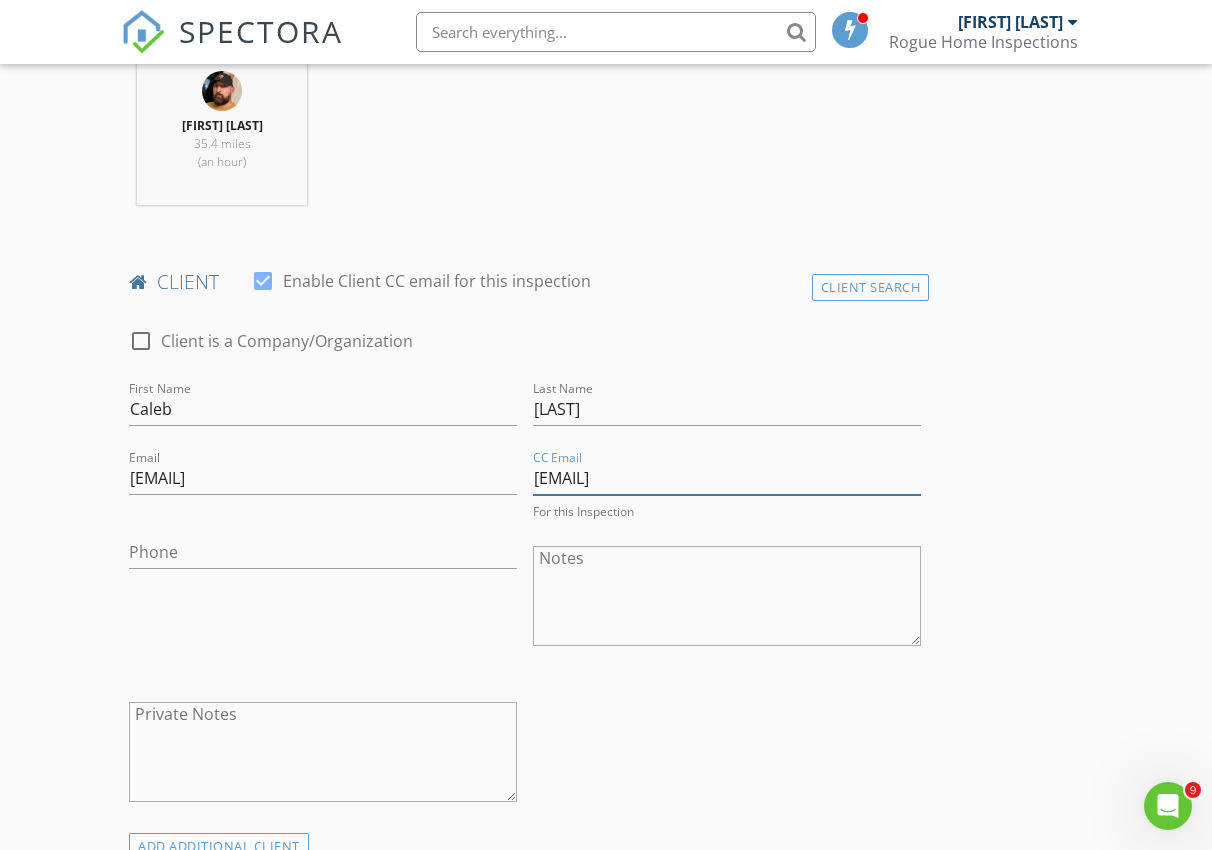 type on "[FIRST].[LAST]@[example.com]" 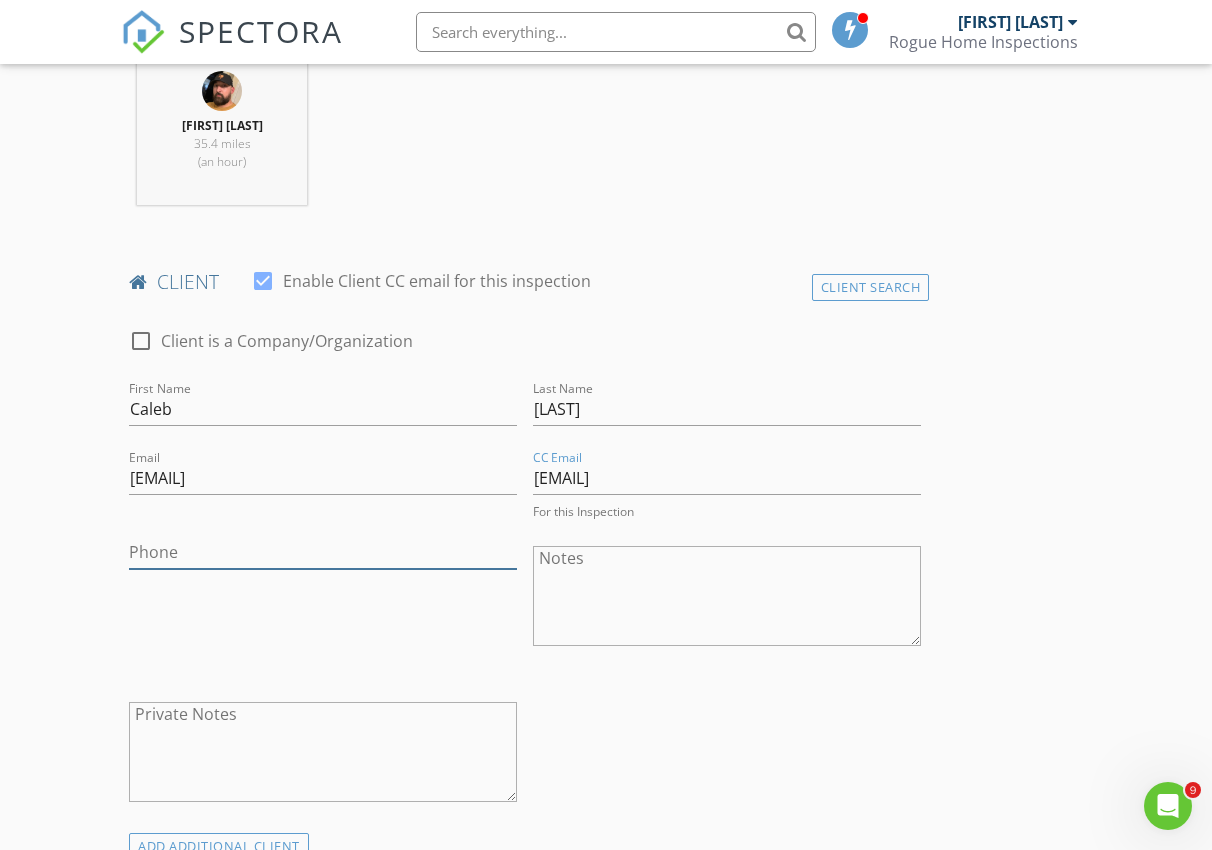 click on "Phone" at bounding box center (323, 552) 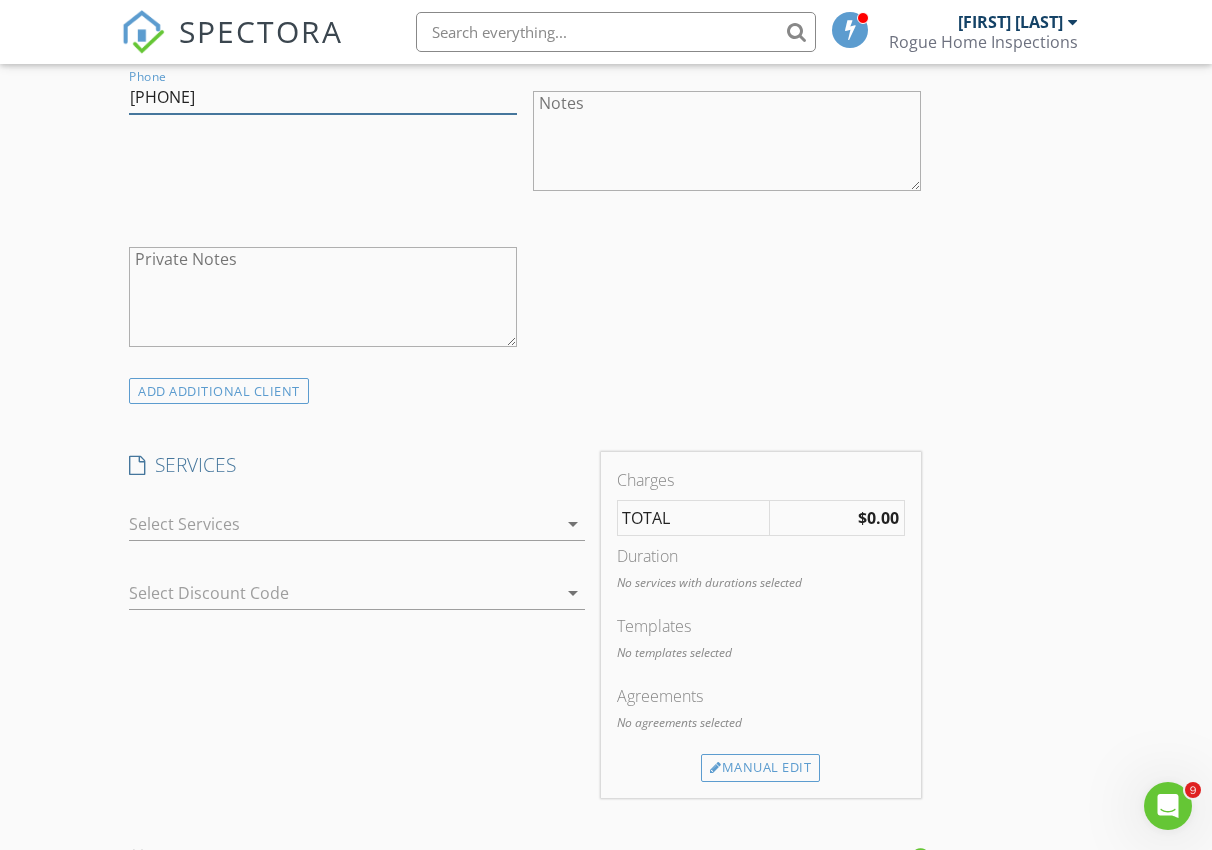 type on "[PHONE]" 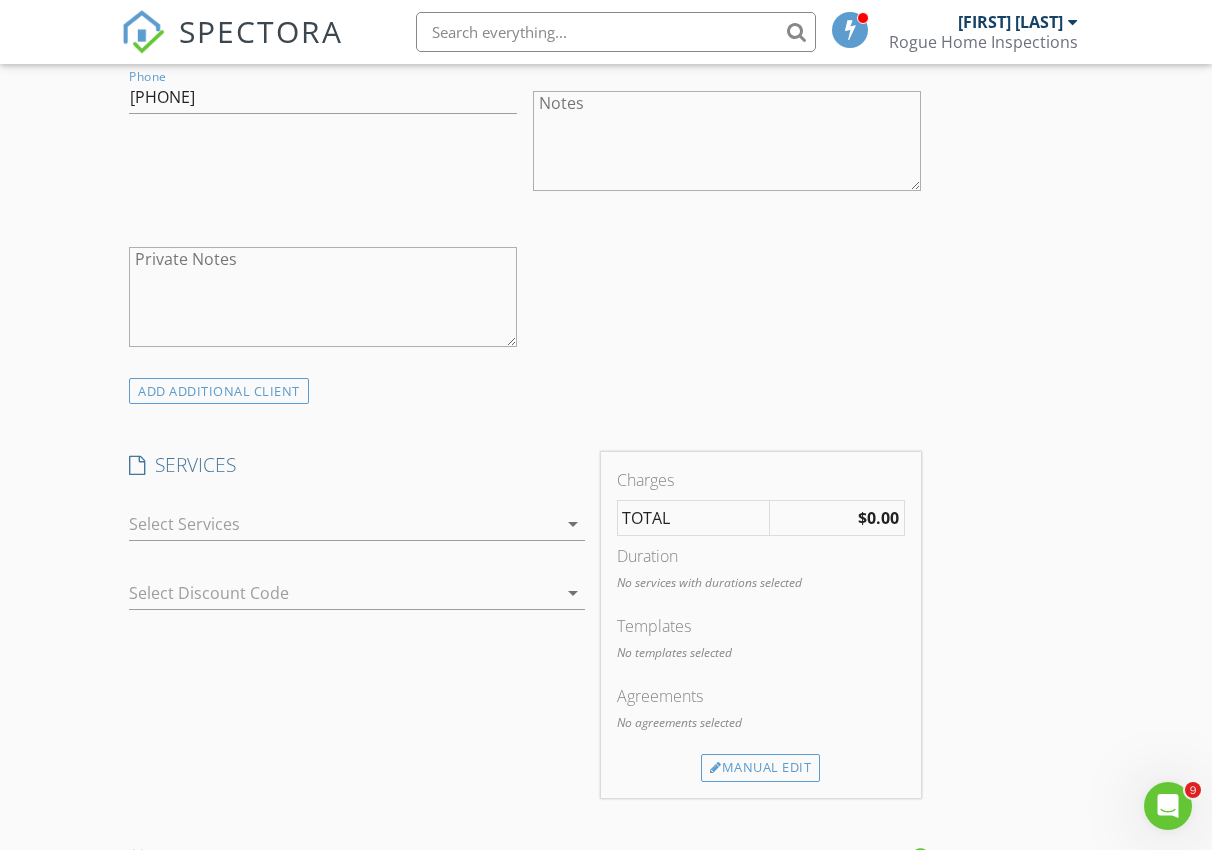 click at bounding box center (342, 524) 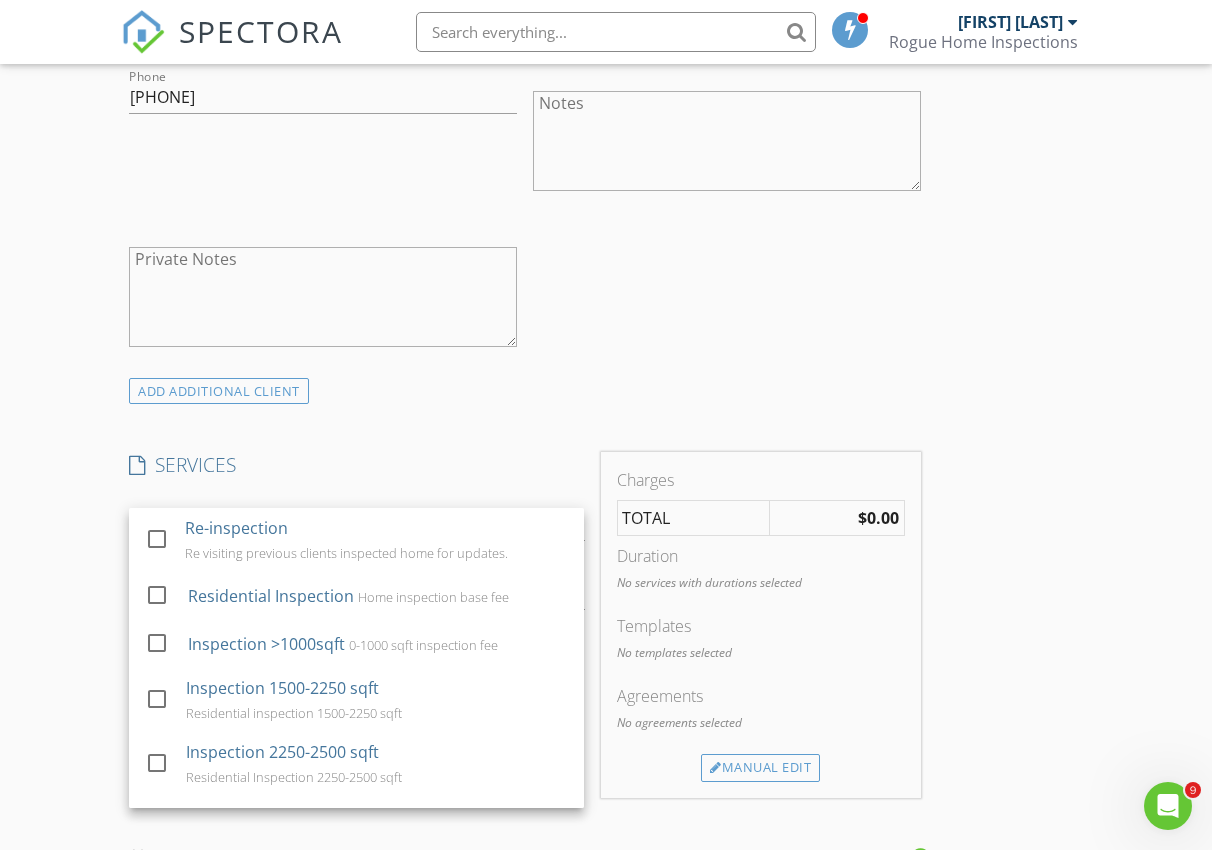 scroll, scrollTop: 1266, scrollLeft: 0, axis: vertical 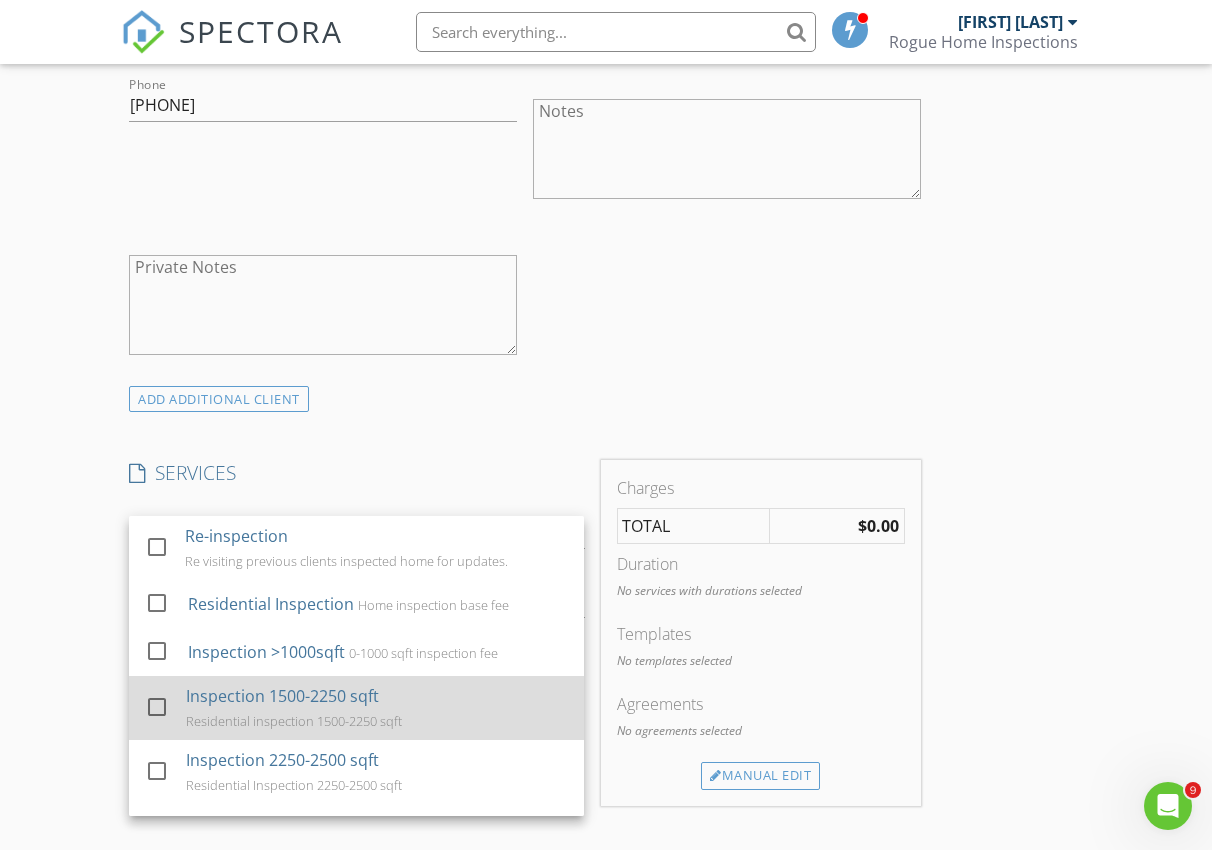 click on "Inspection 1500-2250 sqft   Residential inspection 1500-2250 sqft" at bounding box center (377, 708) 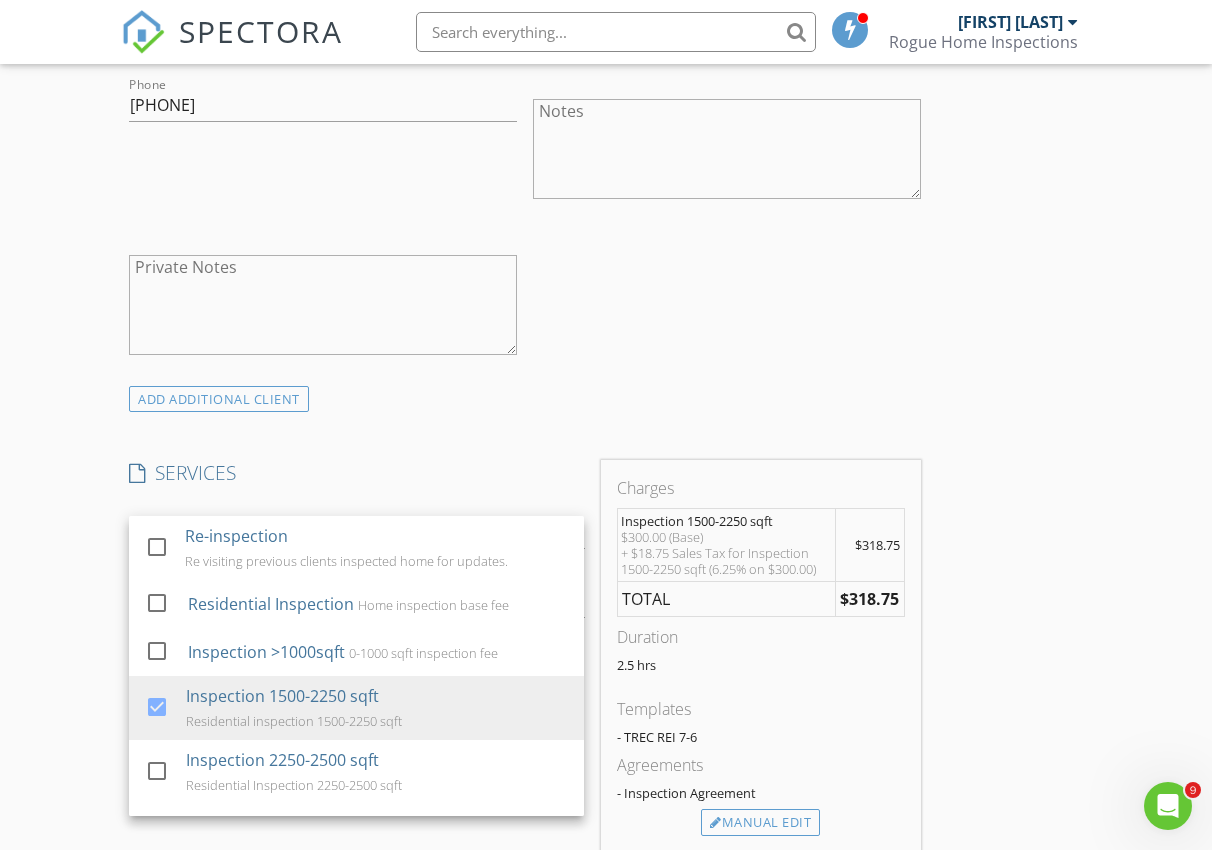 click on "INSPECTOR(S)
check_box   Matthew Hinojosa   PRIMARY   Matthew Hinojosa arrow_drop_down   check_box Matthew Hinojosa specifically requested
Date/Time
08/03/2025 8:00 AM
Location
Address Search       Address 21210 Jordans Ranch Wy   Unit   City San Antonio   State TX   Zip 78264   County Bexar     Square Feet 1930   Year Built 2025   Foundation Slab arrow_drop_down     Matthew Hinojosa     35.4 miles     (an hour)
client
check_box Enable Client CC email for this inspection   Client Search     check_box_outline_blank Client is a Company/Organization     First Name Caleb   Last Name Tellez   Email Calebtellez@yahoo.com   CC Email Lynette.Garcia@exprealty.com   Phone 210-771-9954           Notes   Private Notes
ADD ADDITIONAL client
SERVICES
check_box_outline_blank" at bounding box center [606, 649] 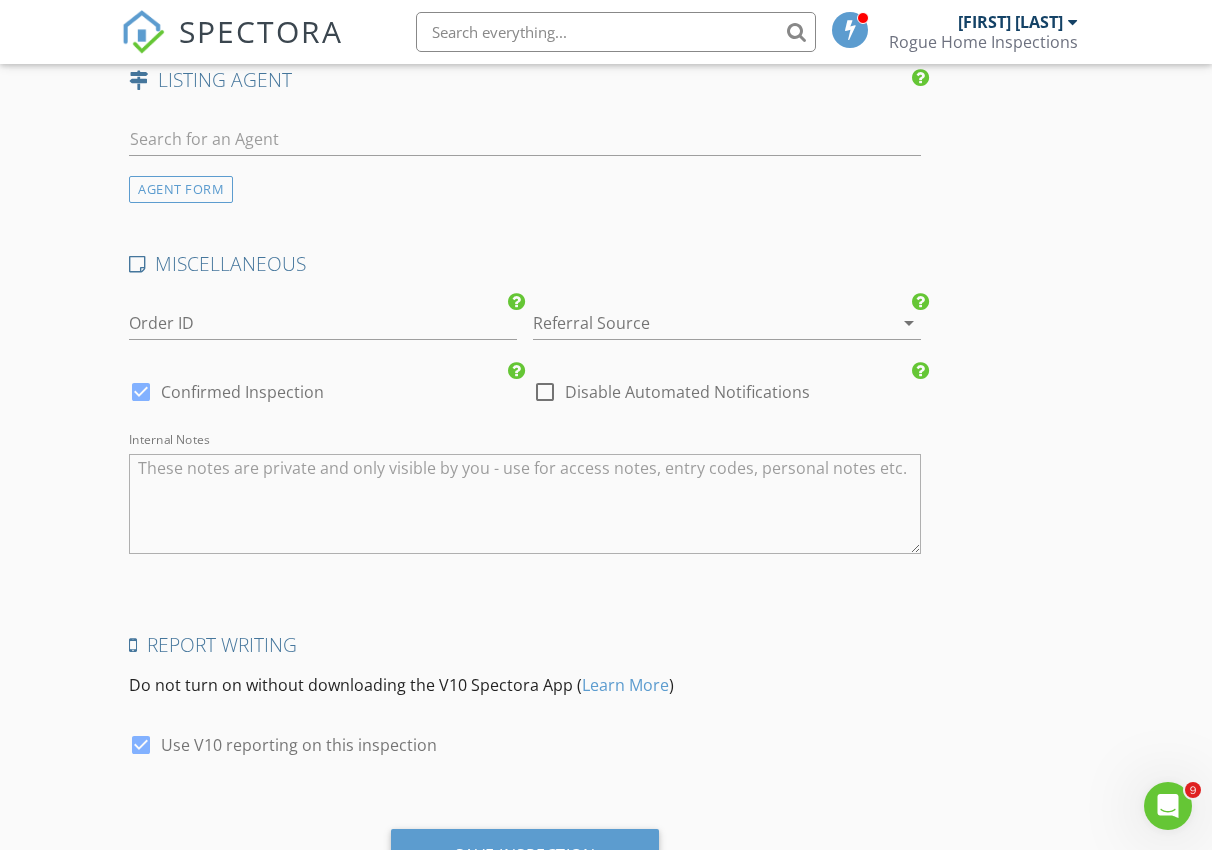 scroll, scrollTop: 2776, scrollLeft: 0, axis: vertical 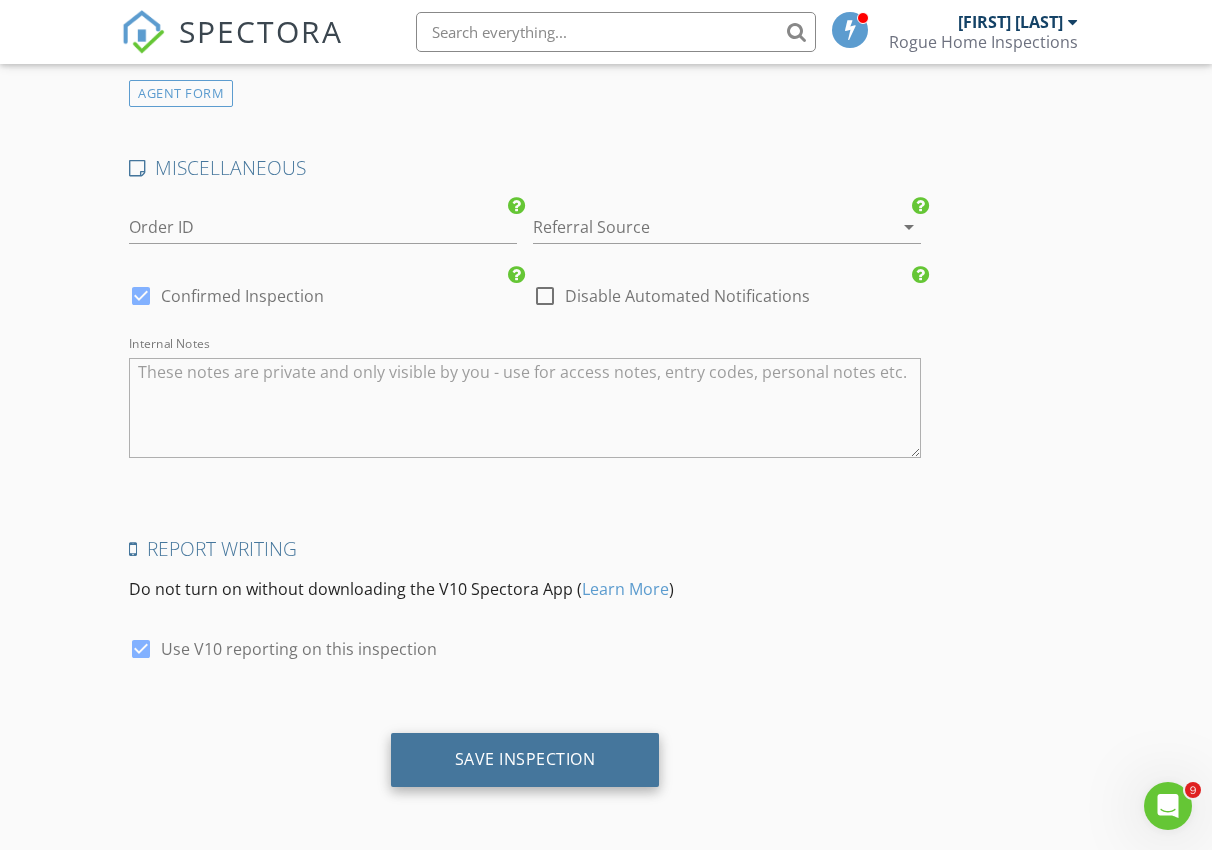click on "Save Inspection" at bounding box center (525, 760) 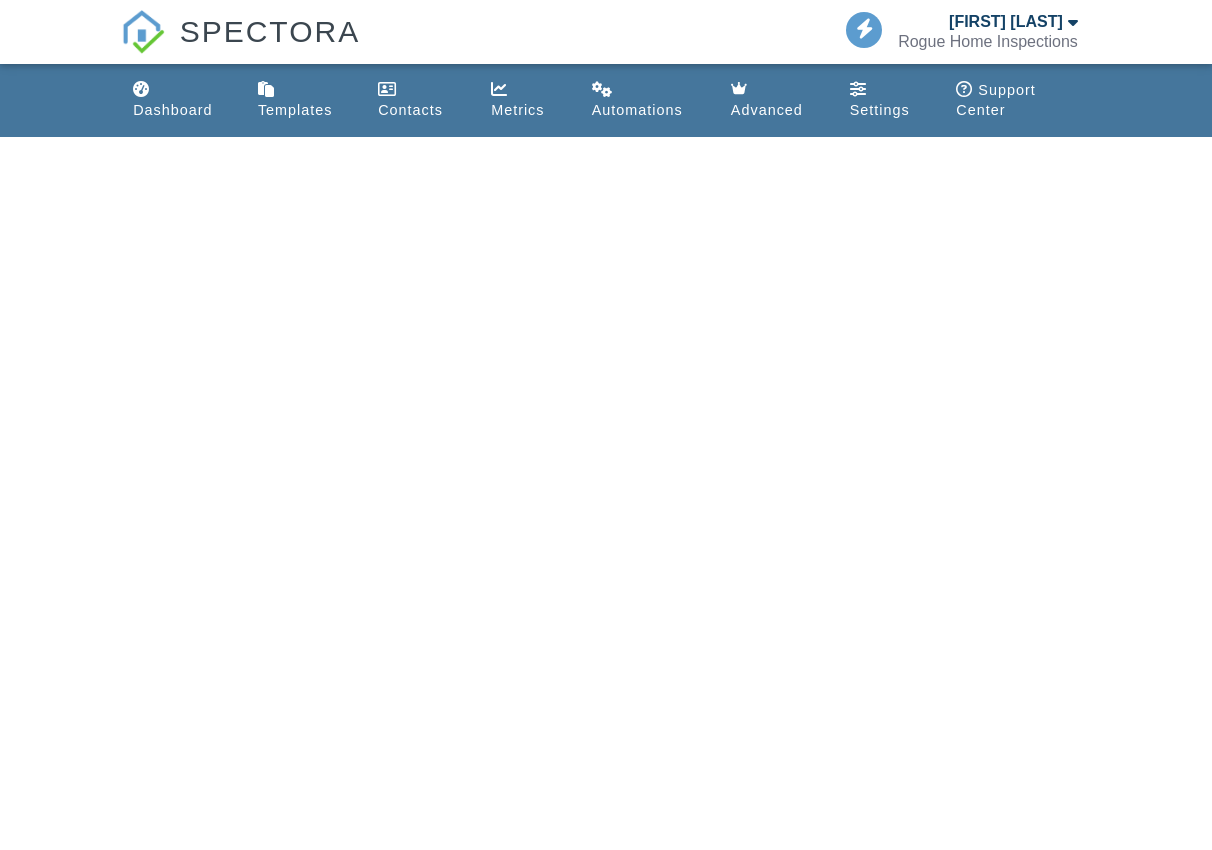 scroll, scrollTop: 0, scrollLeft: 0, axis: both 